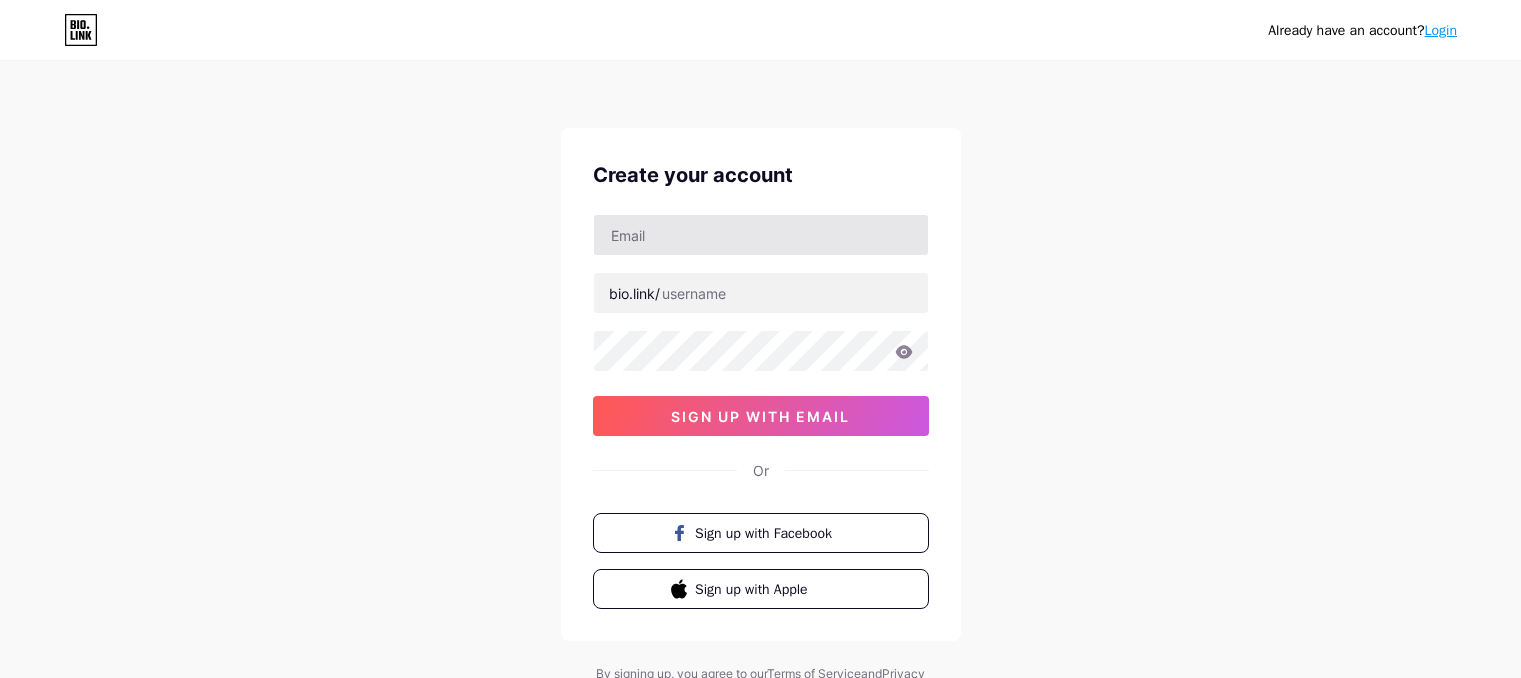 scroll, scrollTop: 0, scrollLeft: 0, axis: both 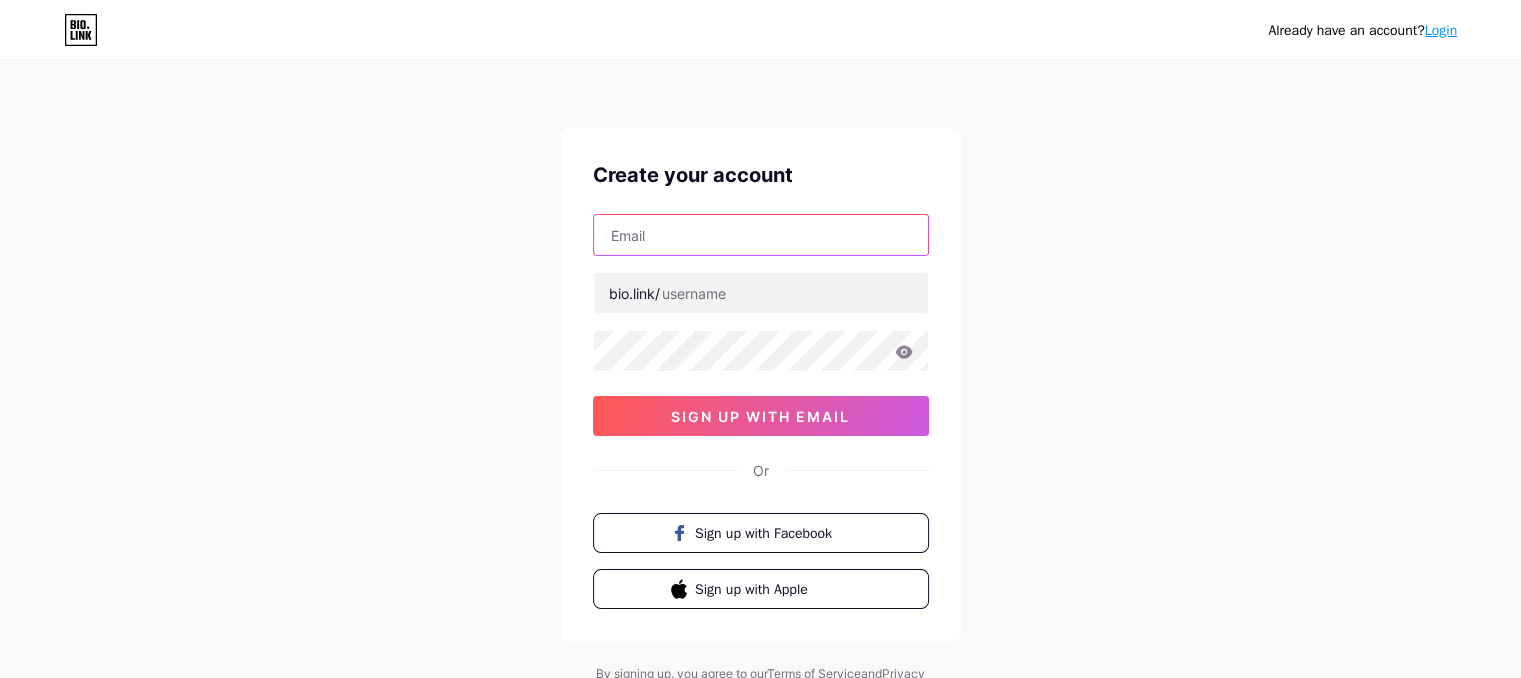 click at bounding box center (761, 235) 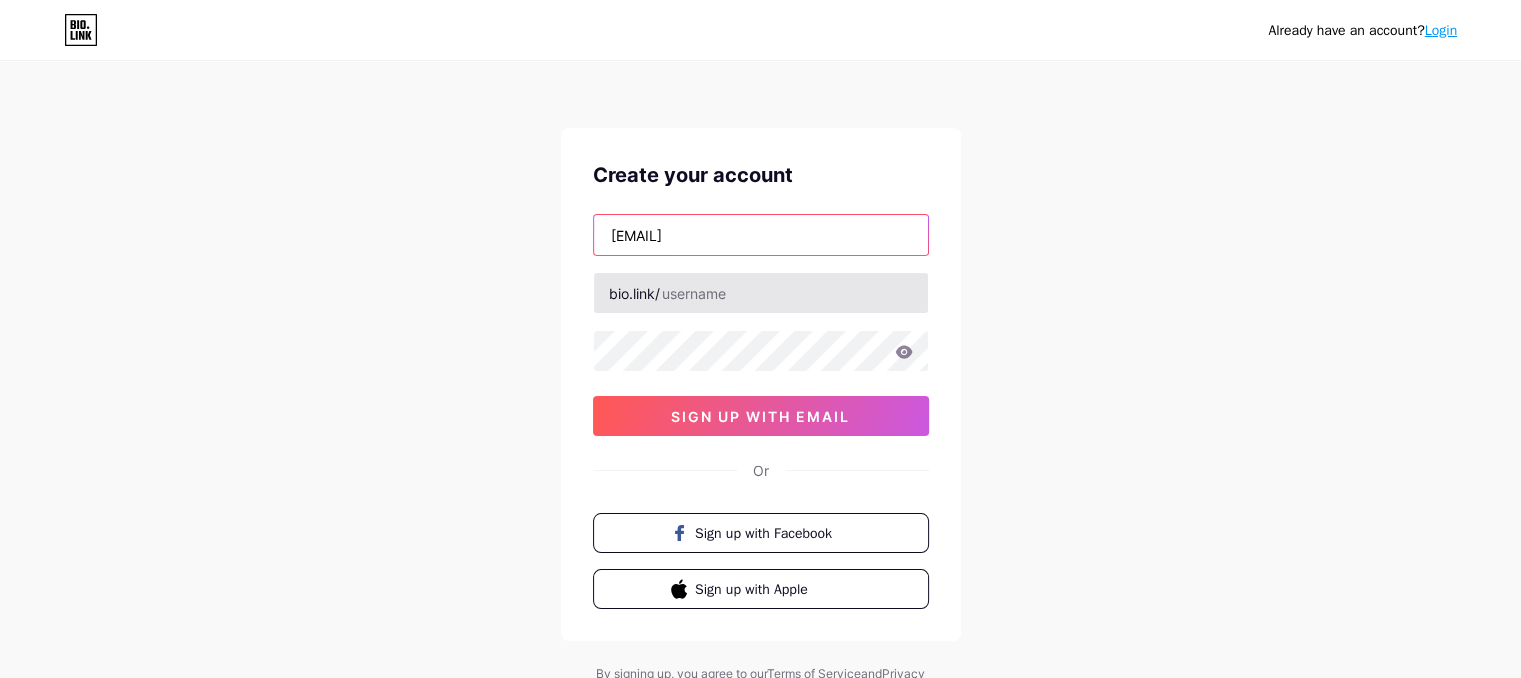 type on "[EMAIL]" 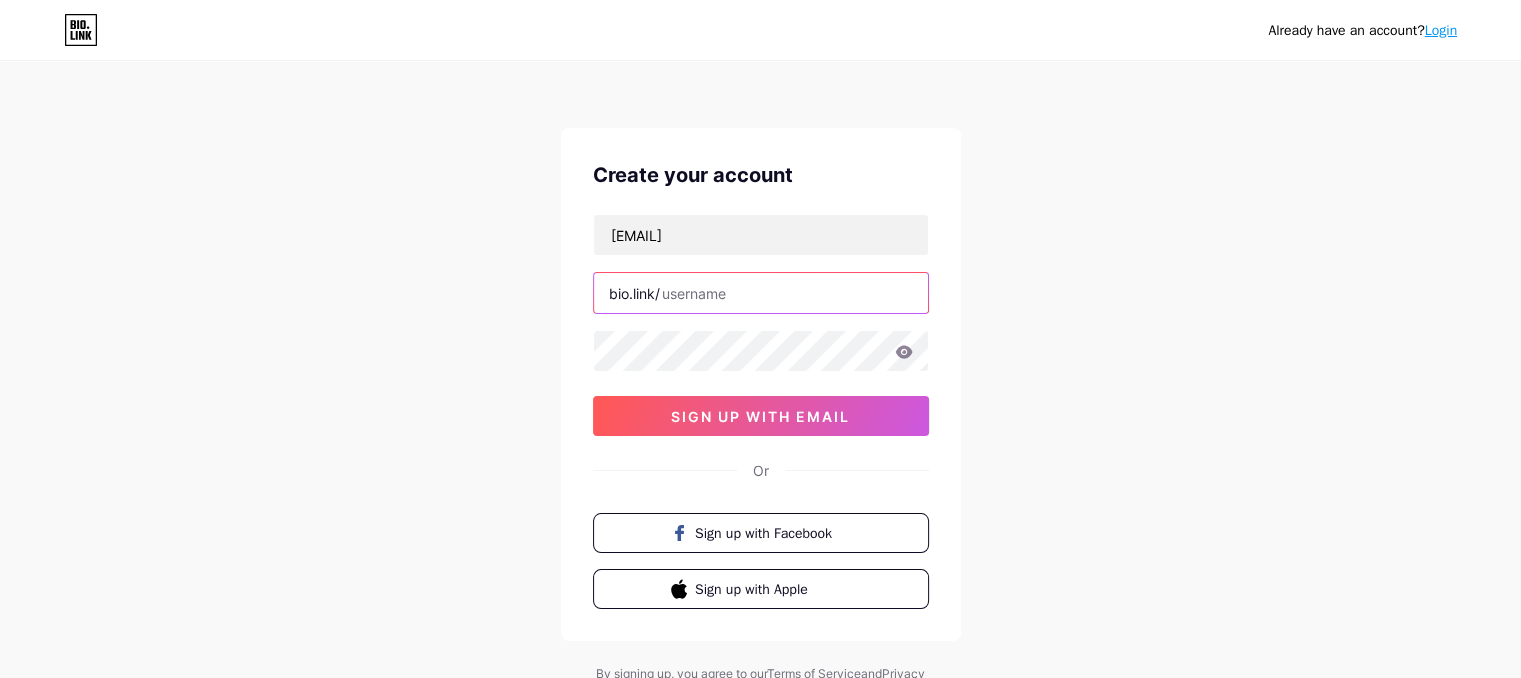 click at bounding box center [761, 293] 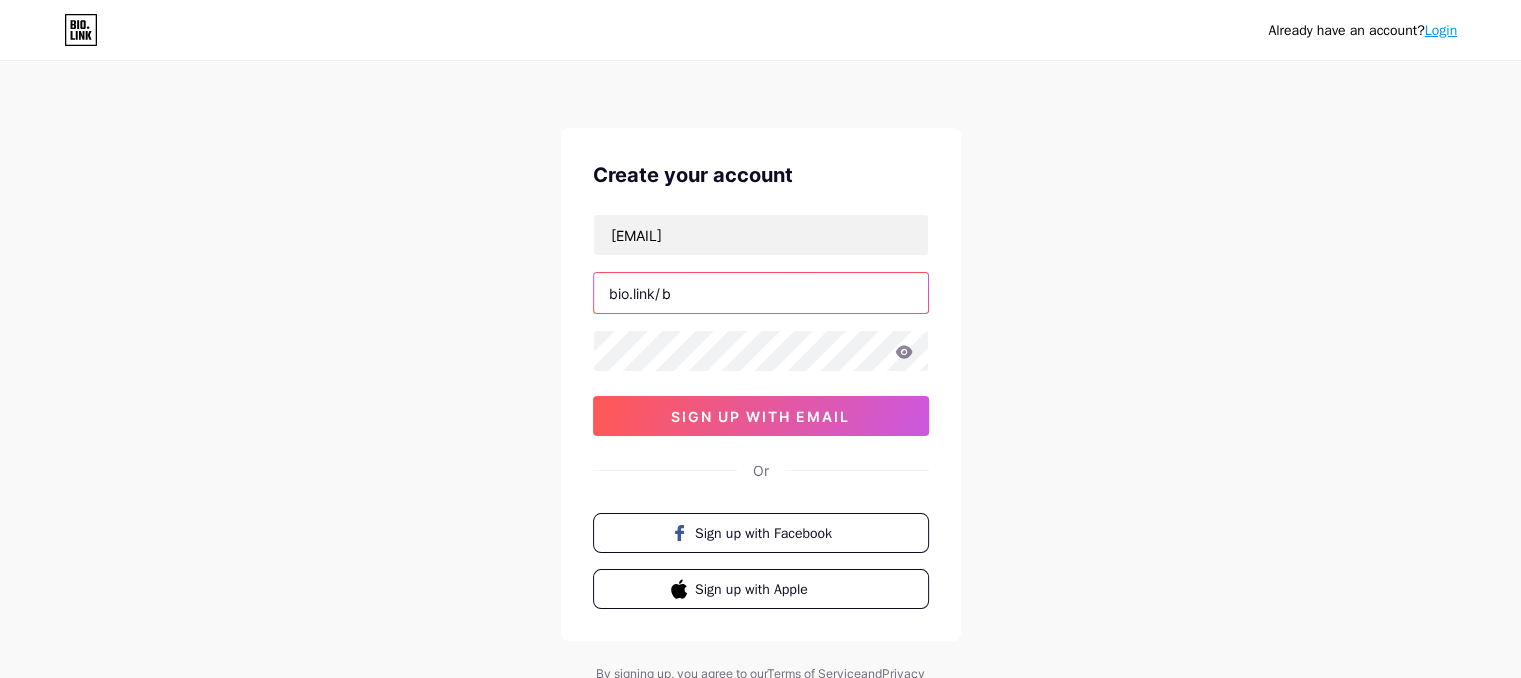 type on "b" 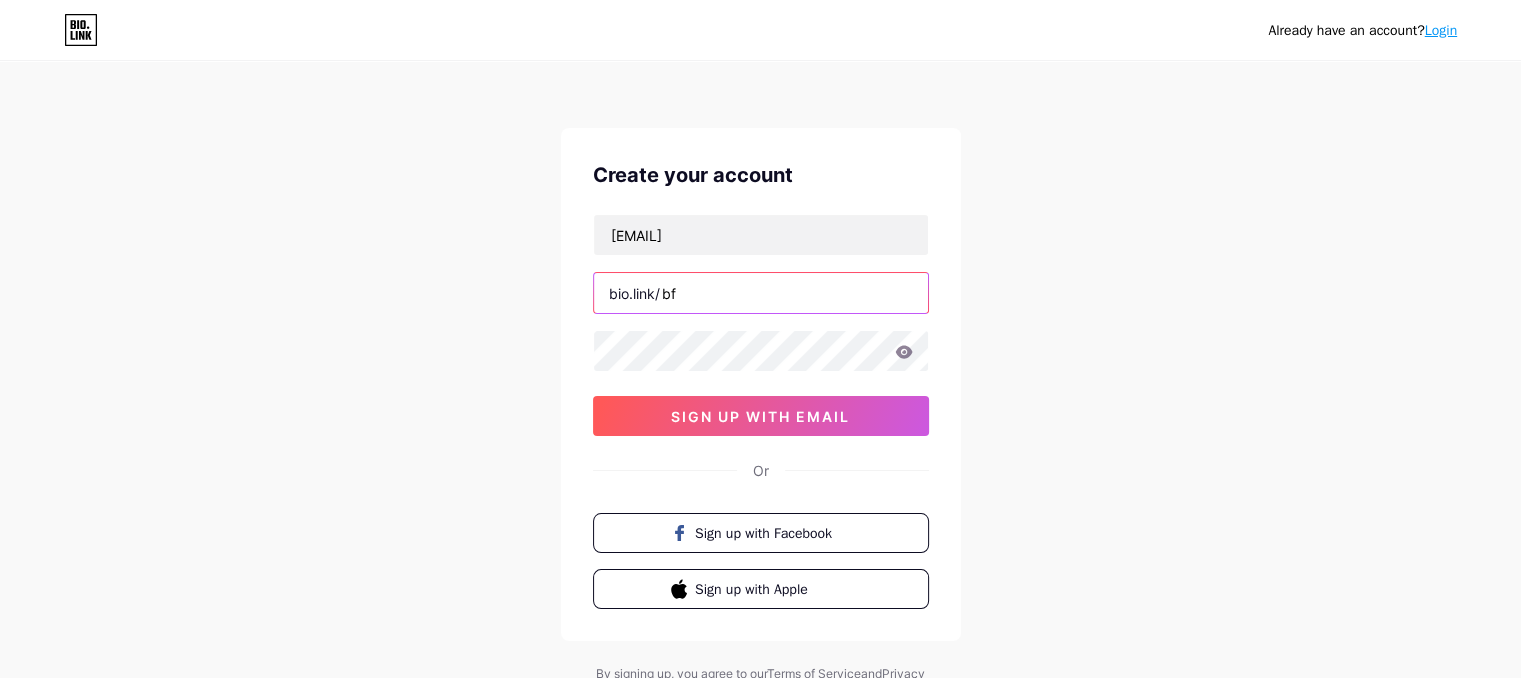 type on "b" 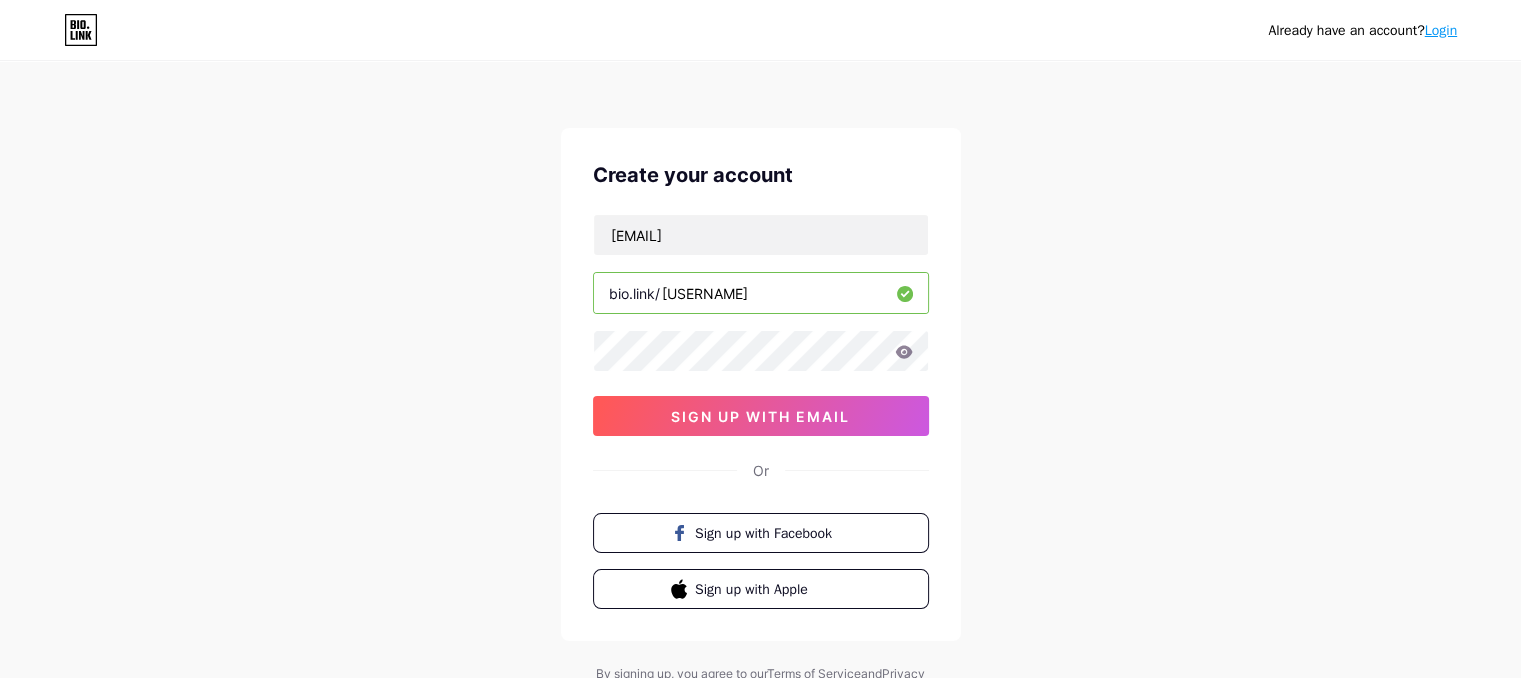 type on "[USERNAME]" 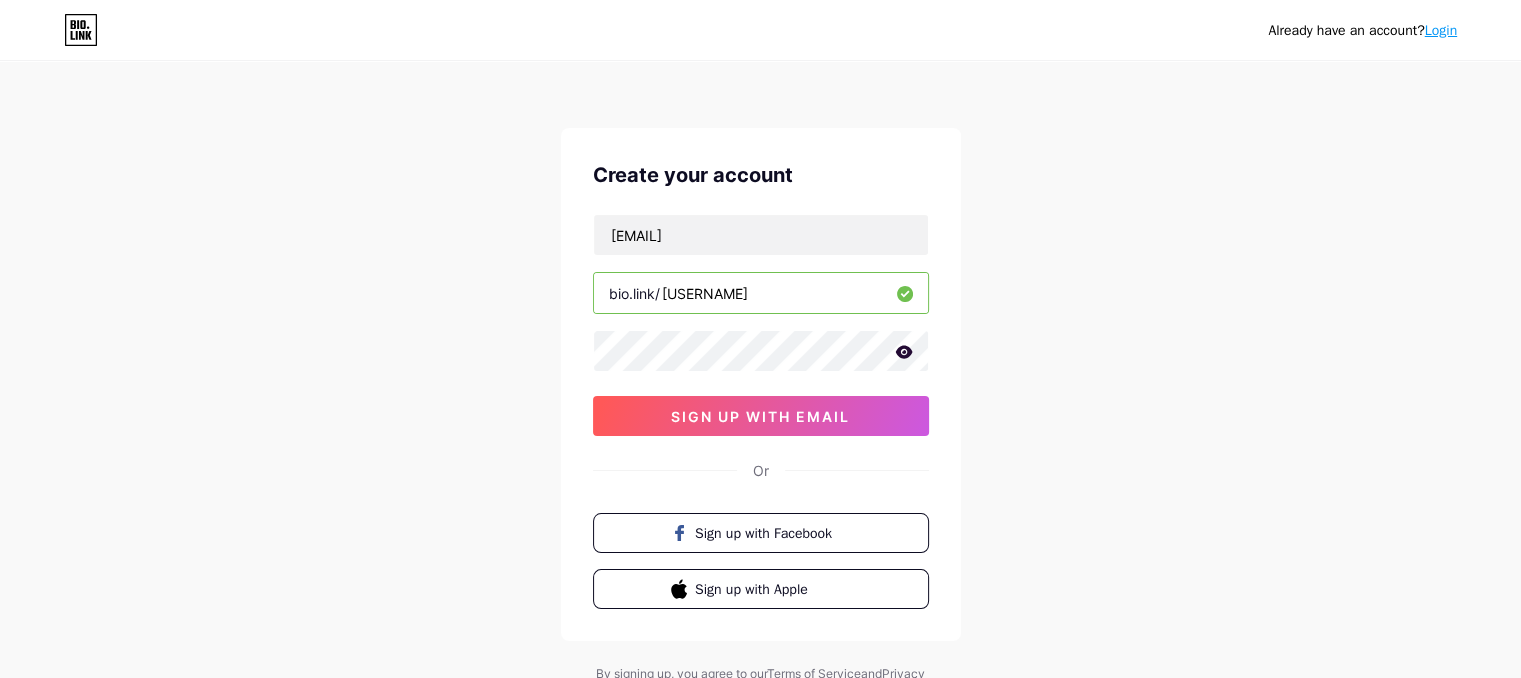 click 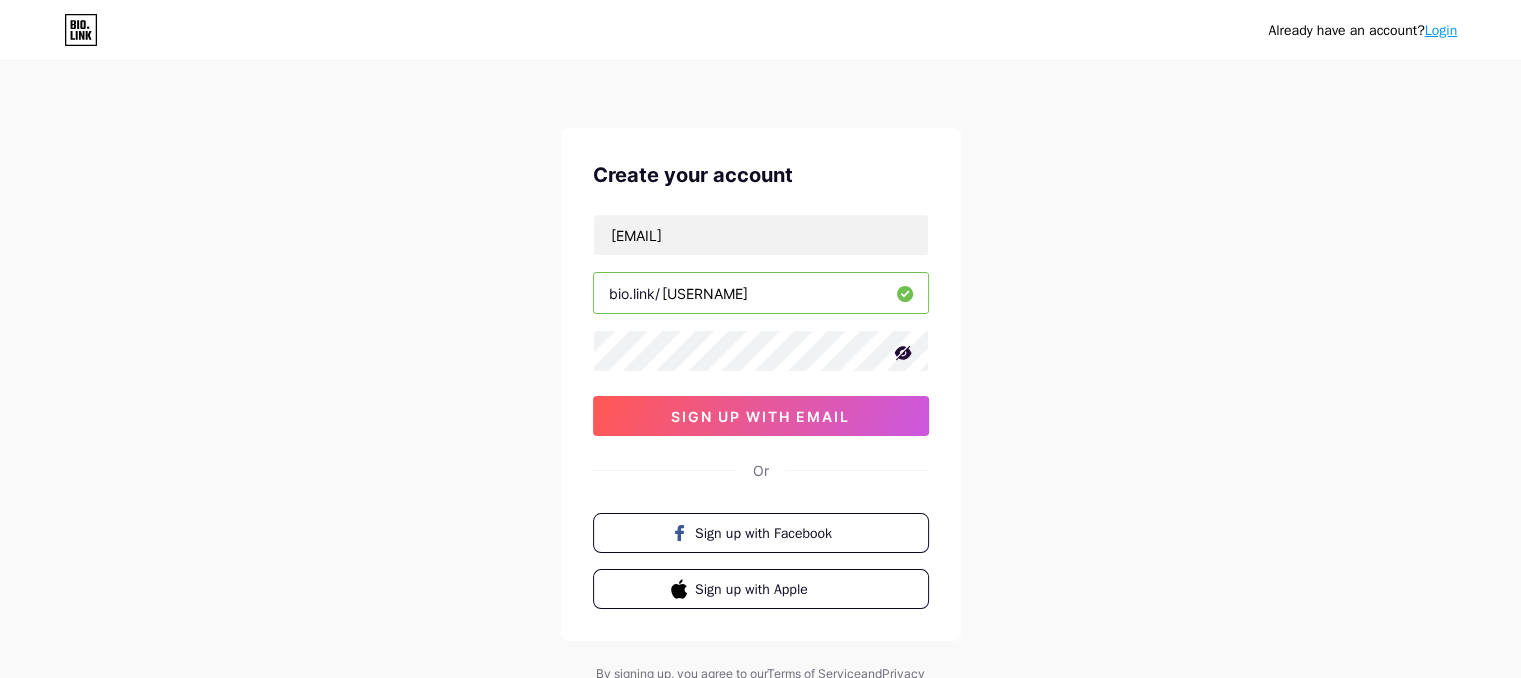 click 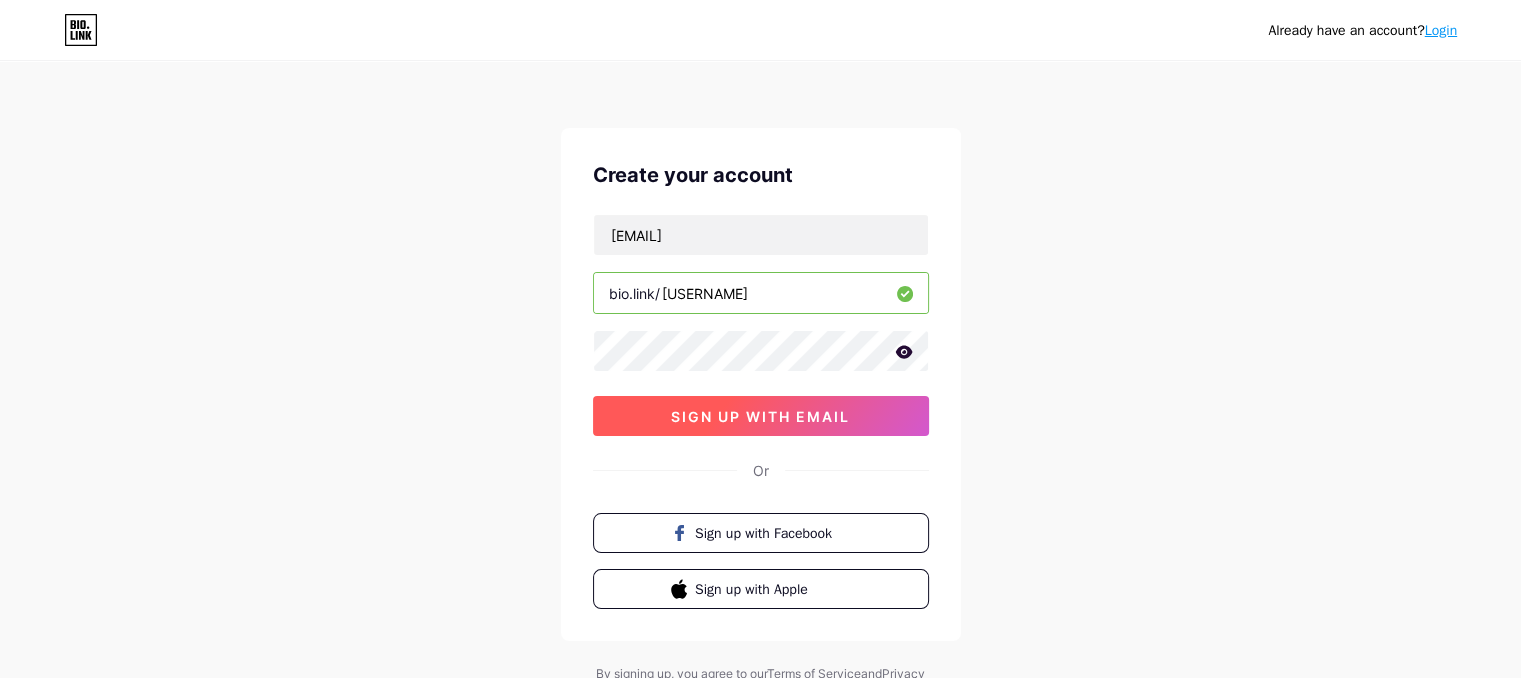 click on "sign up with email" at bounding box center [760, 416] 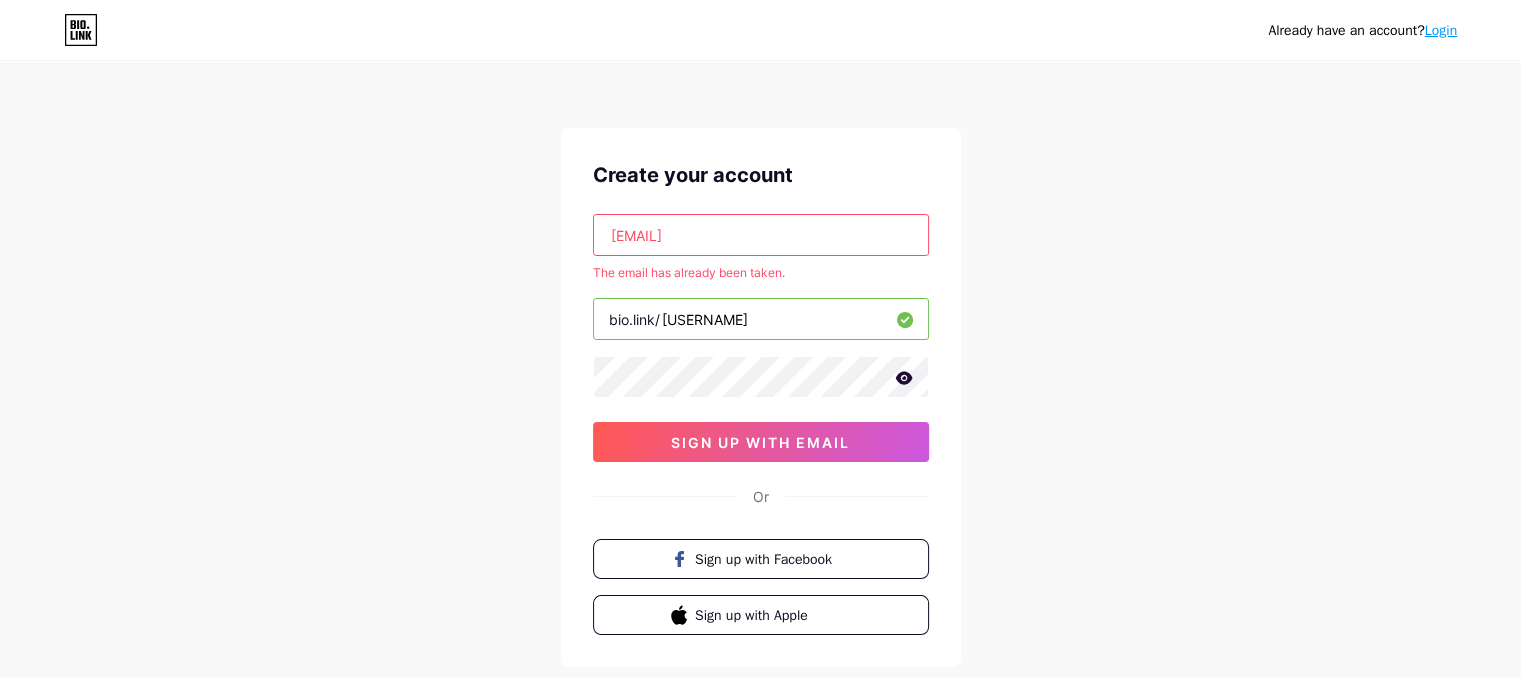 click on "[EMAIL]" at bounding box center (761, 235) 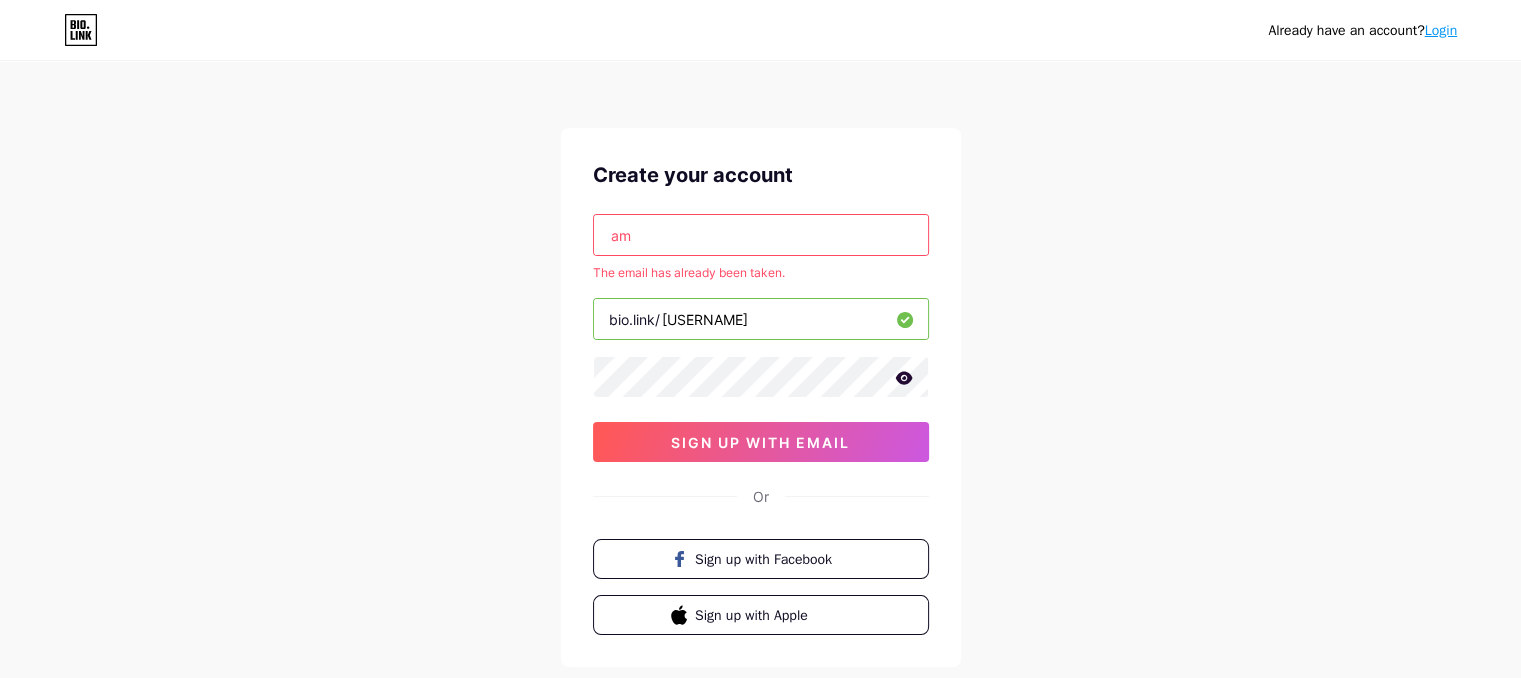 type on "a" 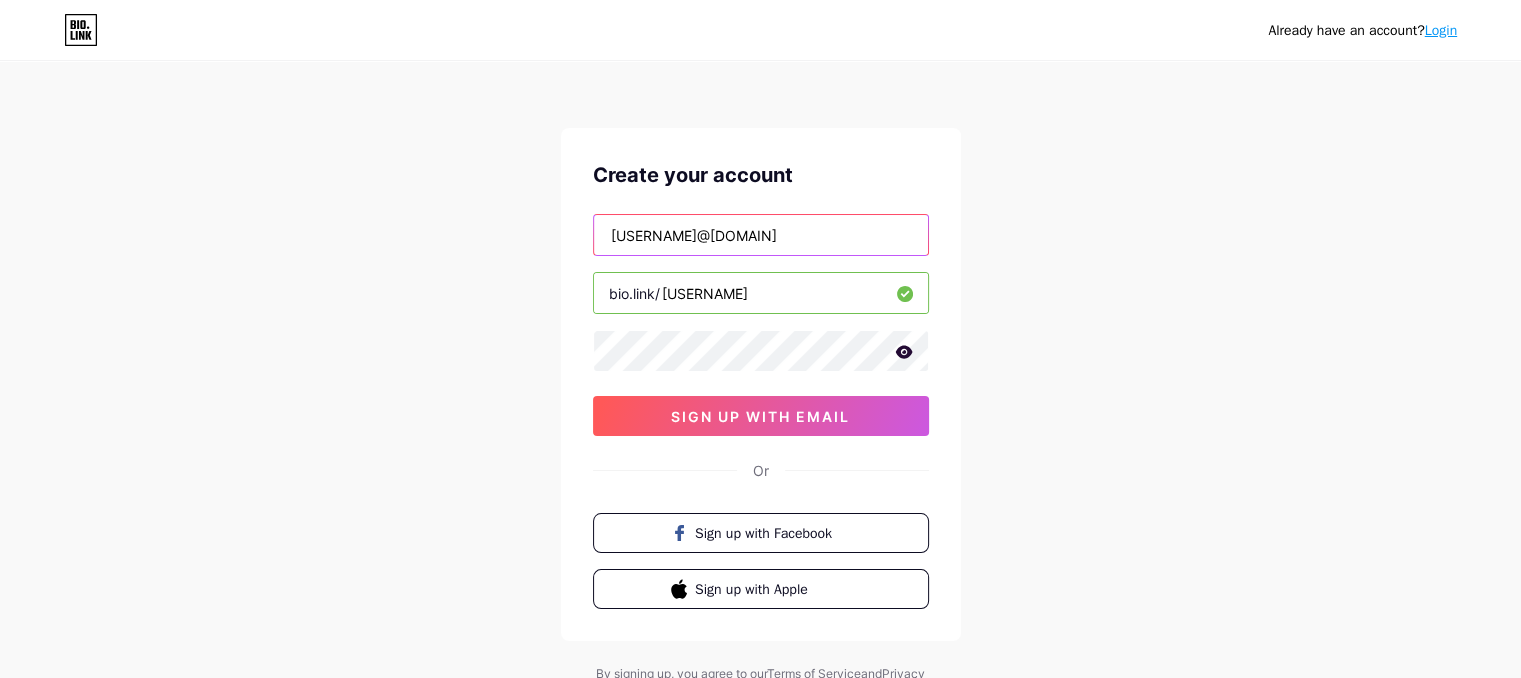 type on "[USERNAME]@[DOMAIN]" 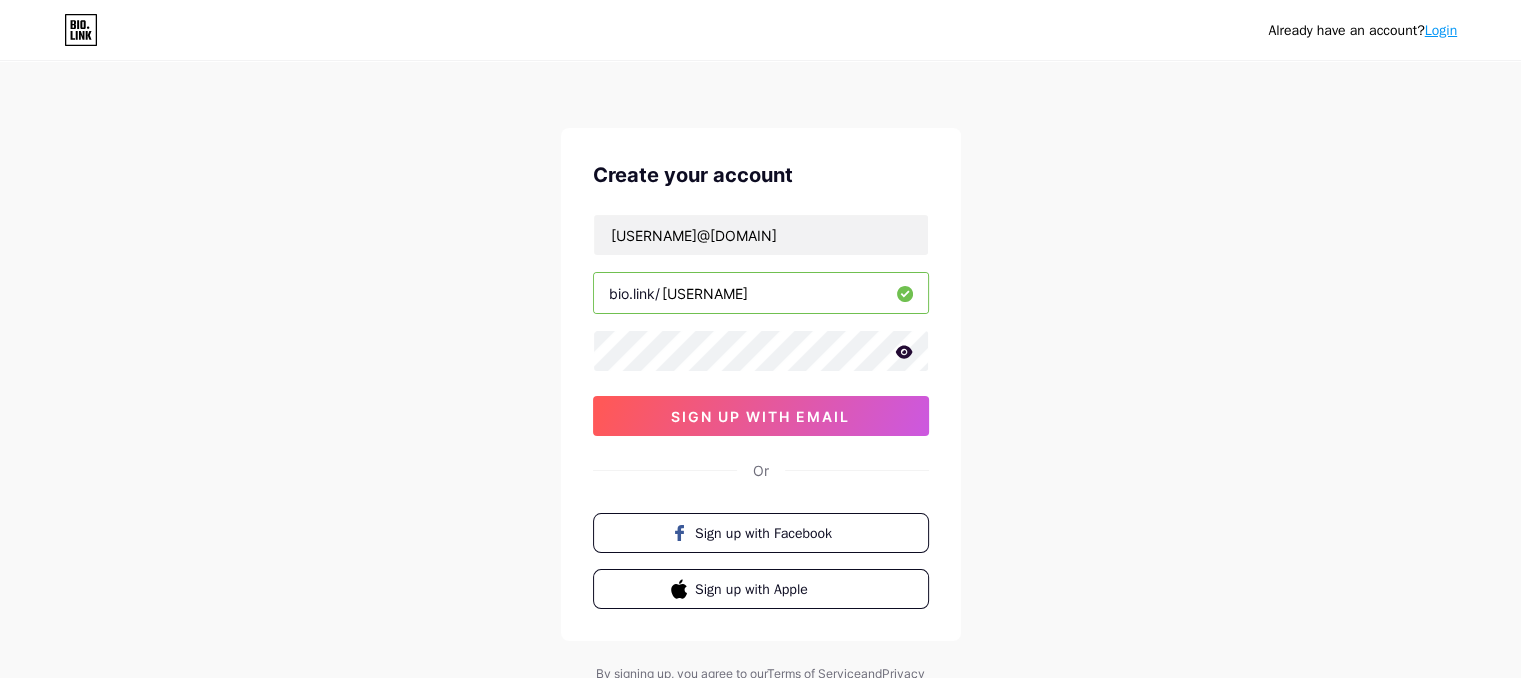 click 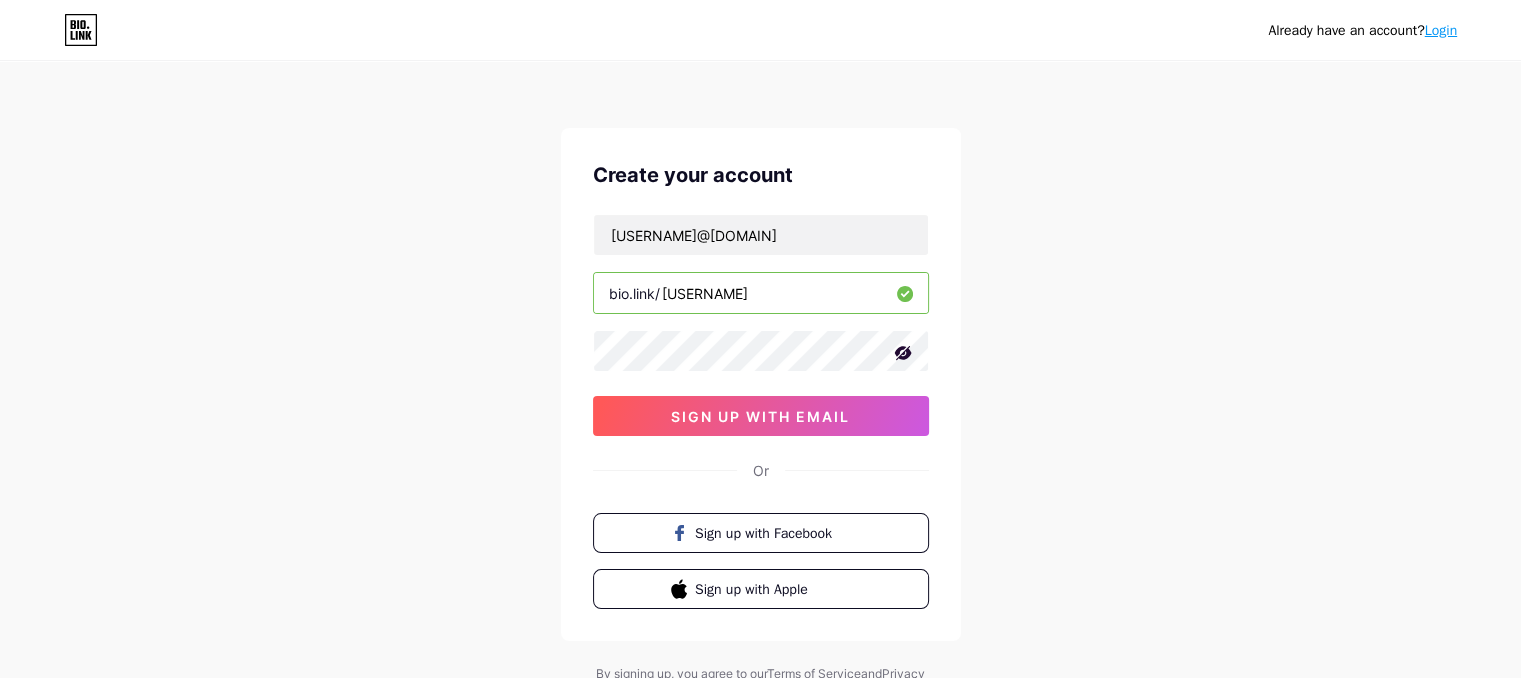 click 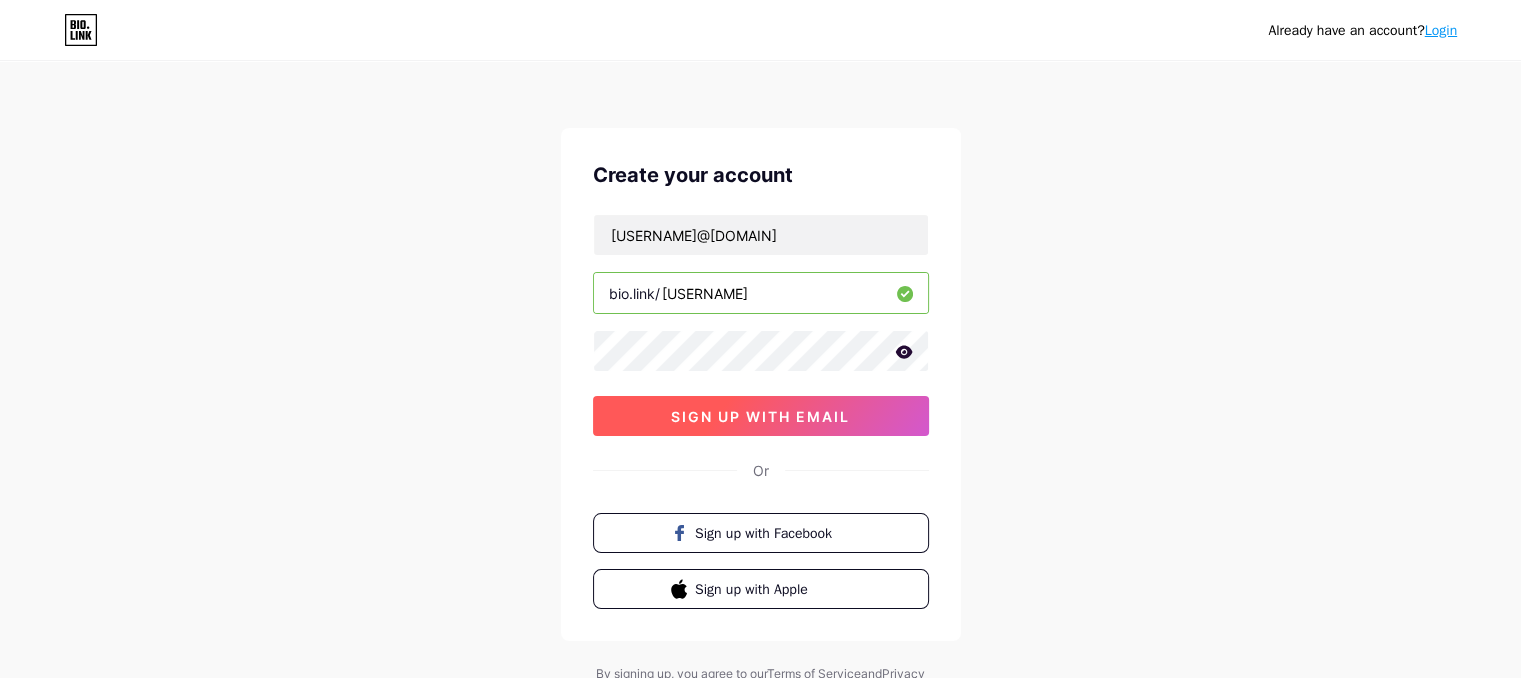 click on "sign up with email" at bounding box center [760, 416] 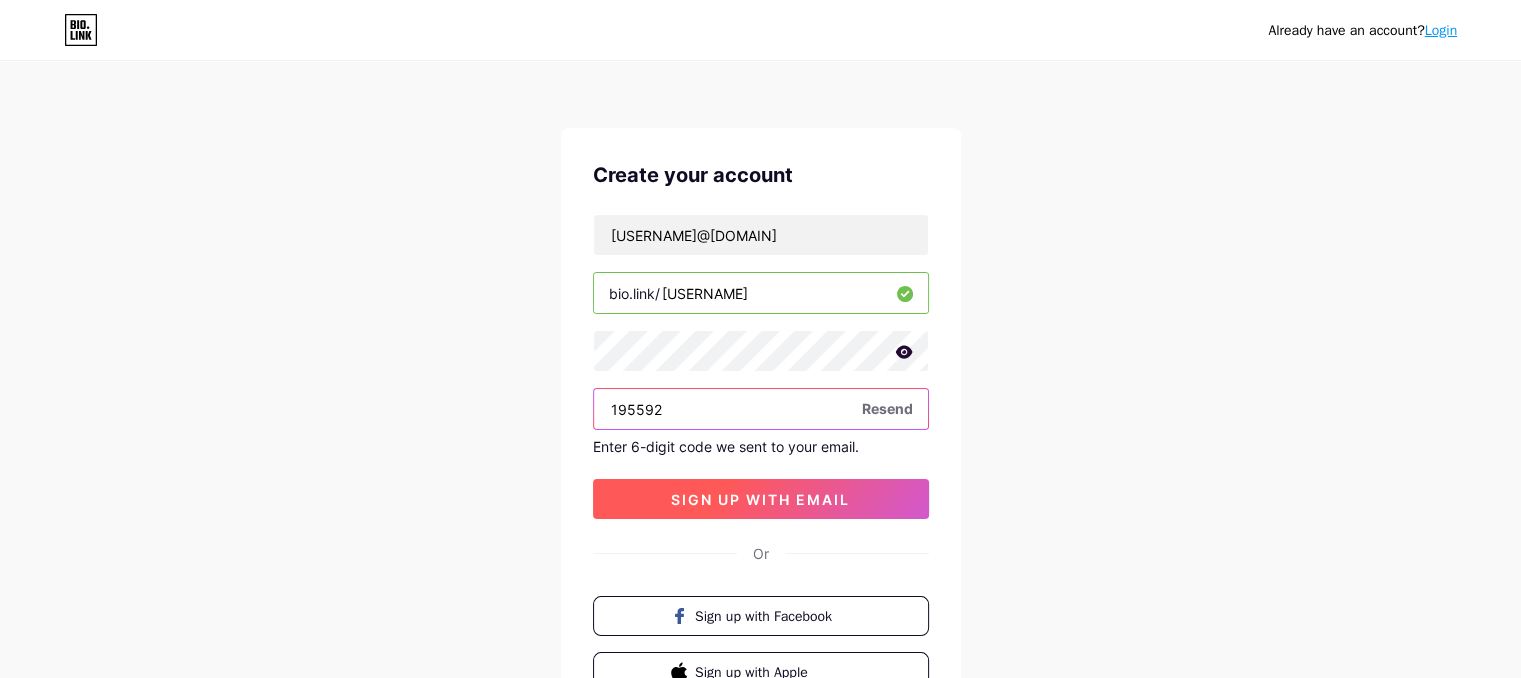 type on "195592" 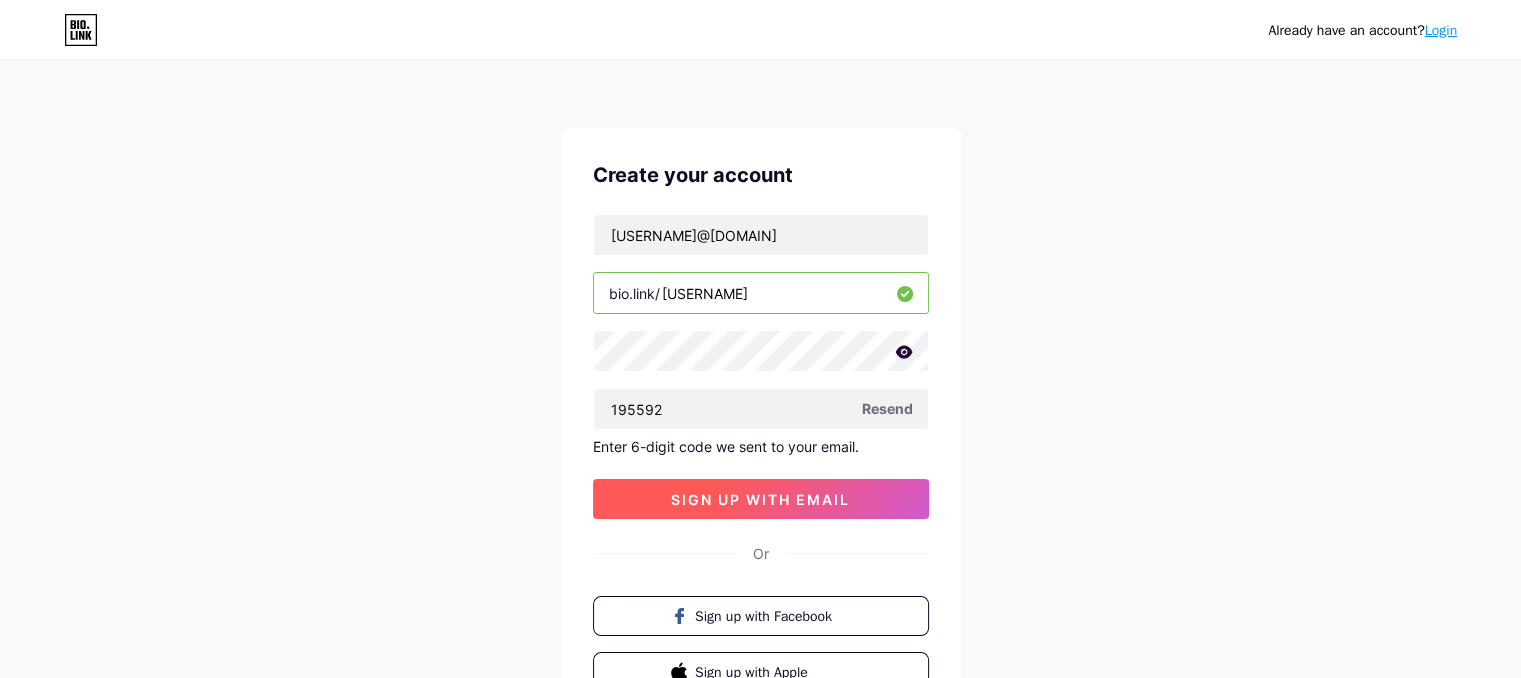 click on "sign up with email" at bounding box center [760, 499] 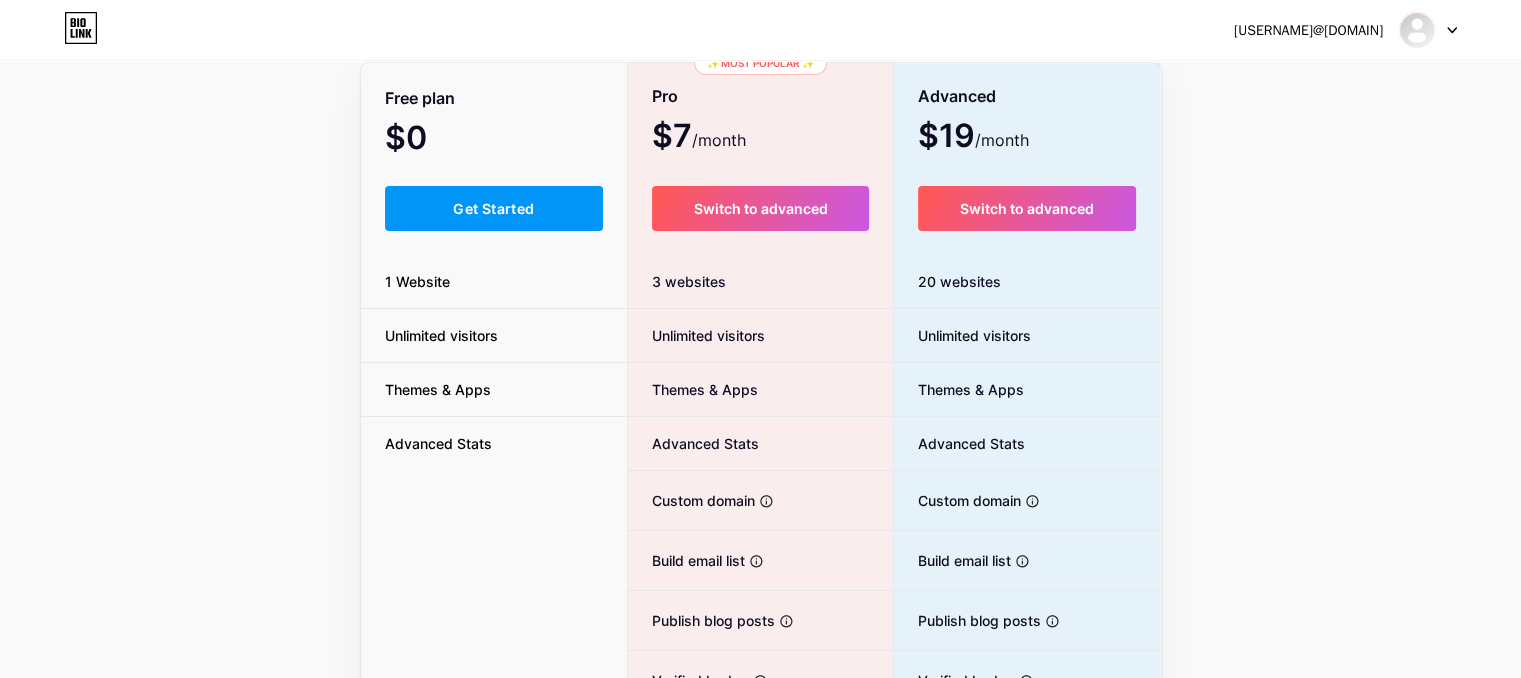 scroll, scrollTop: 0, scrollLeft: 0, axis: both 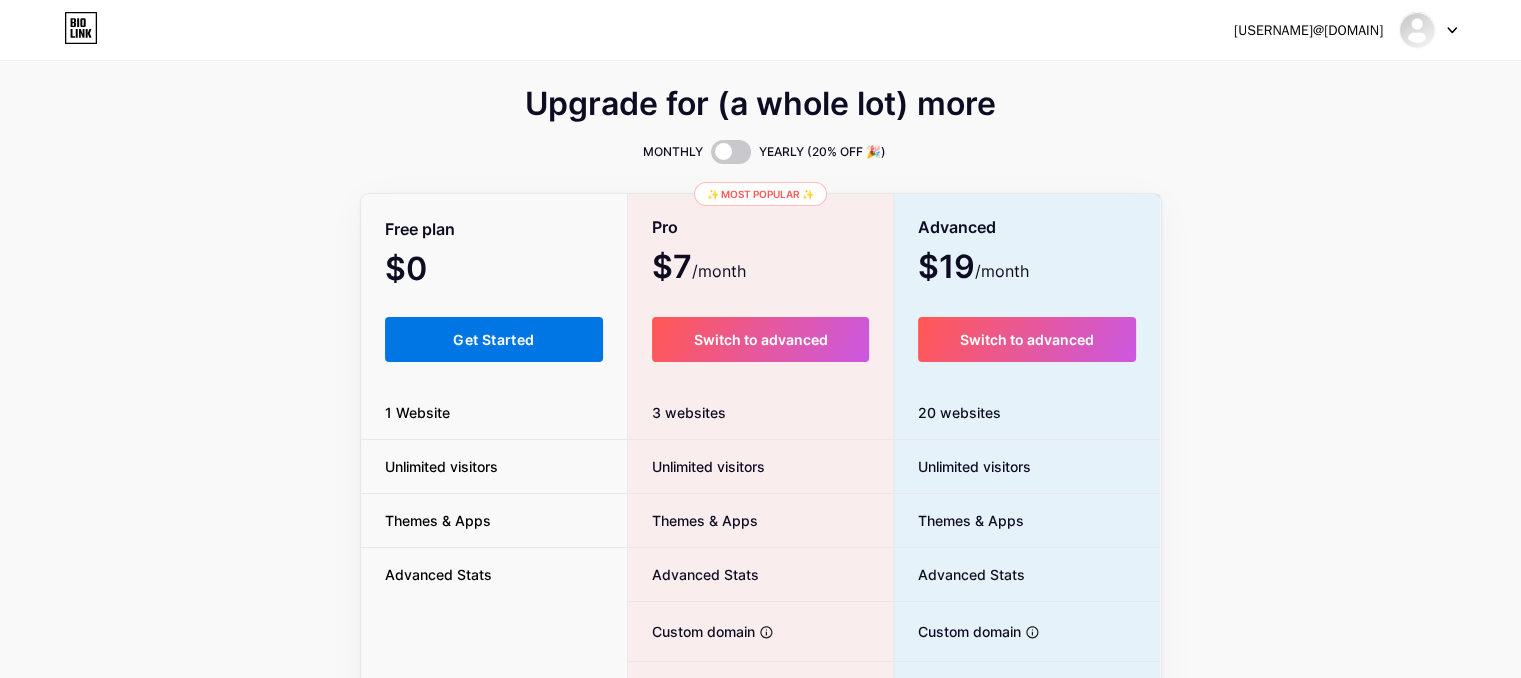click on "Get Started" at bounding box center (494, 339) 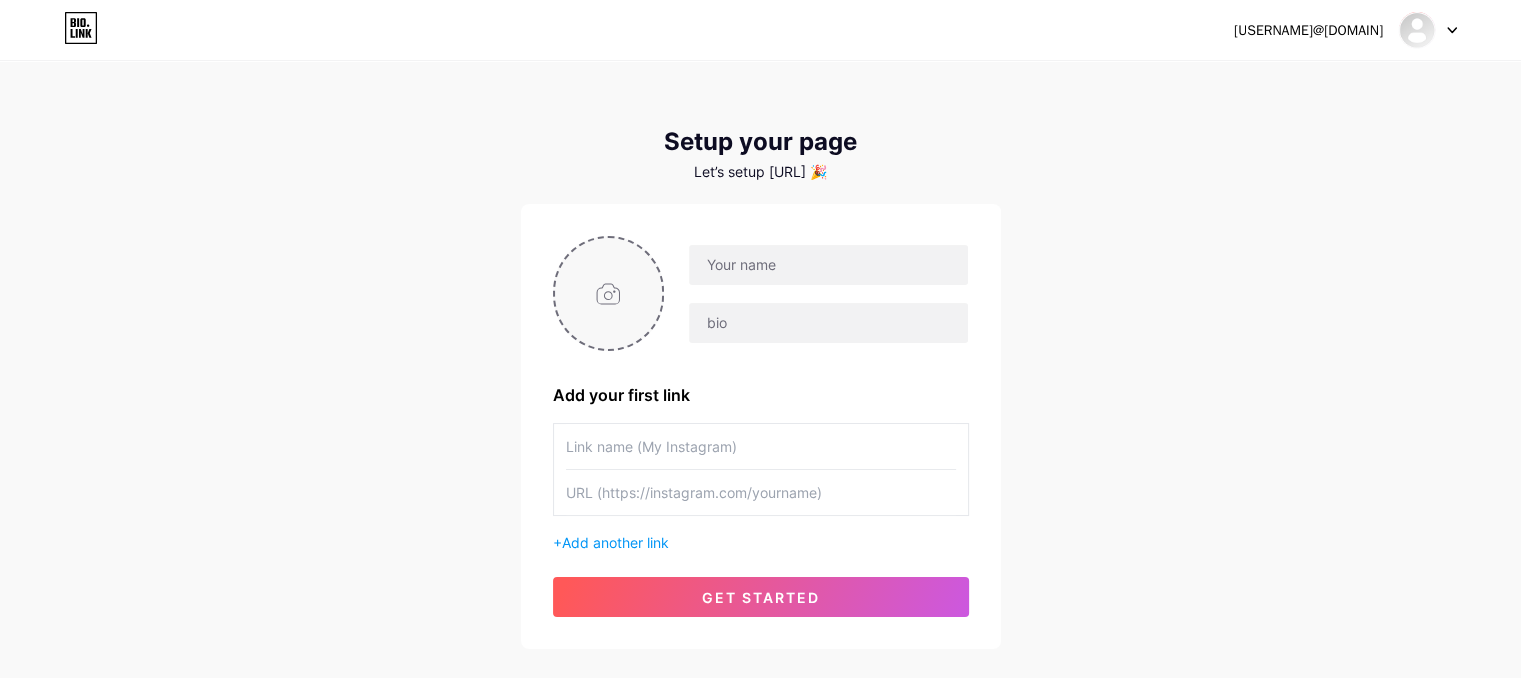 click at bounding box center (609, 293) 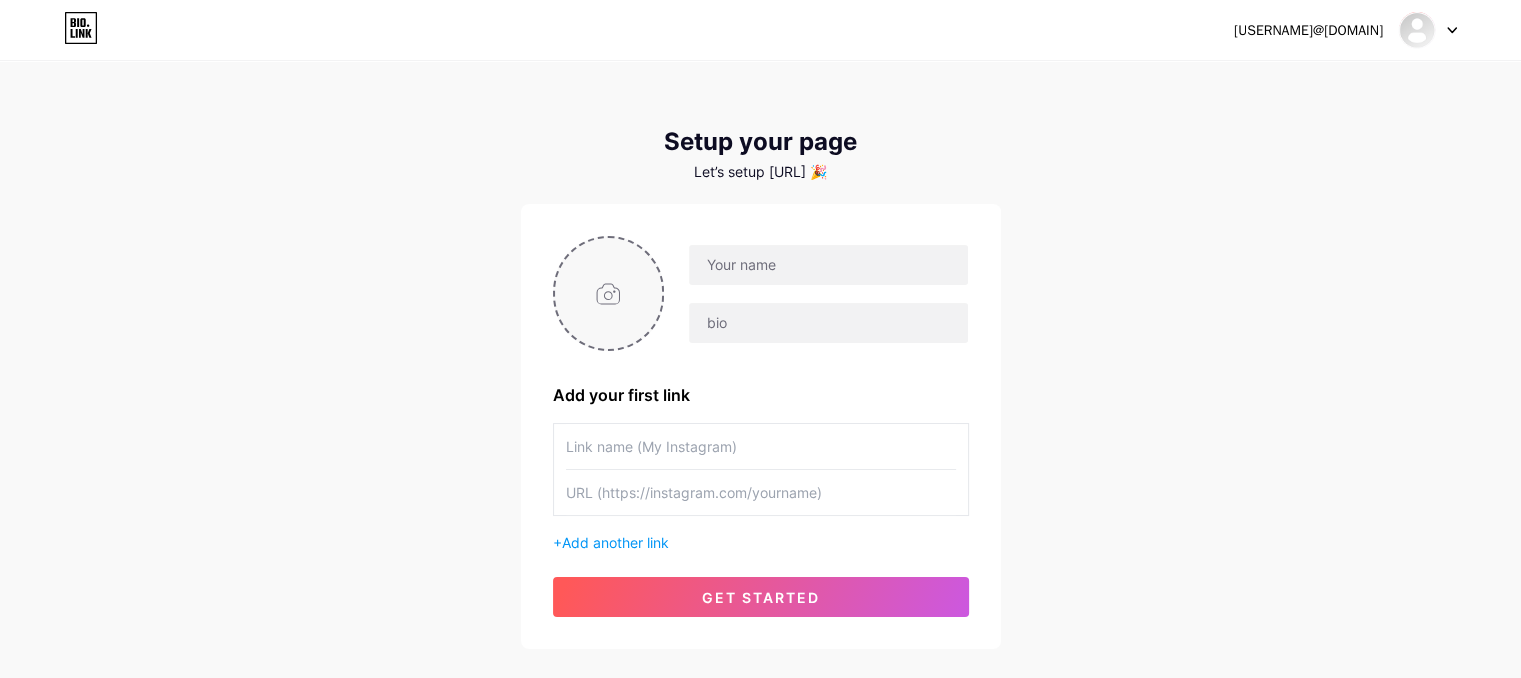 type on "[FILEPATH]" 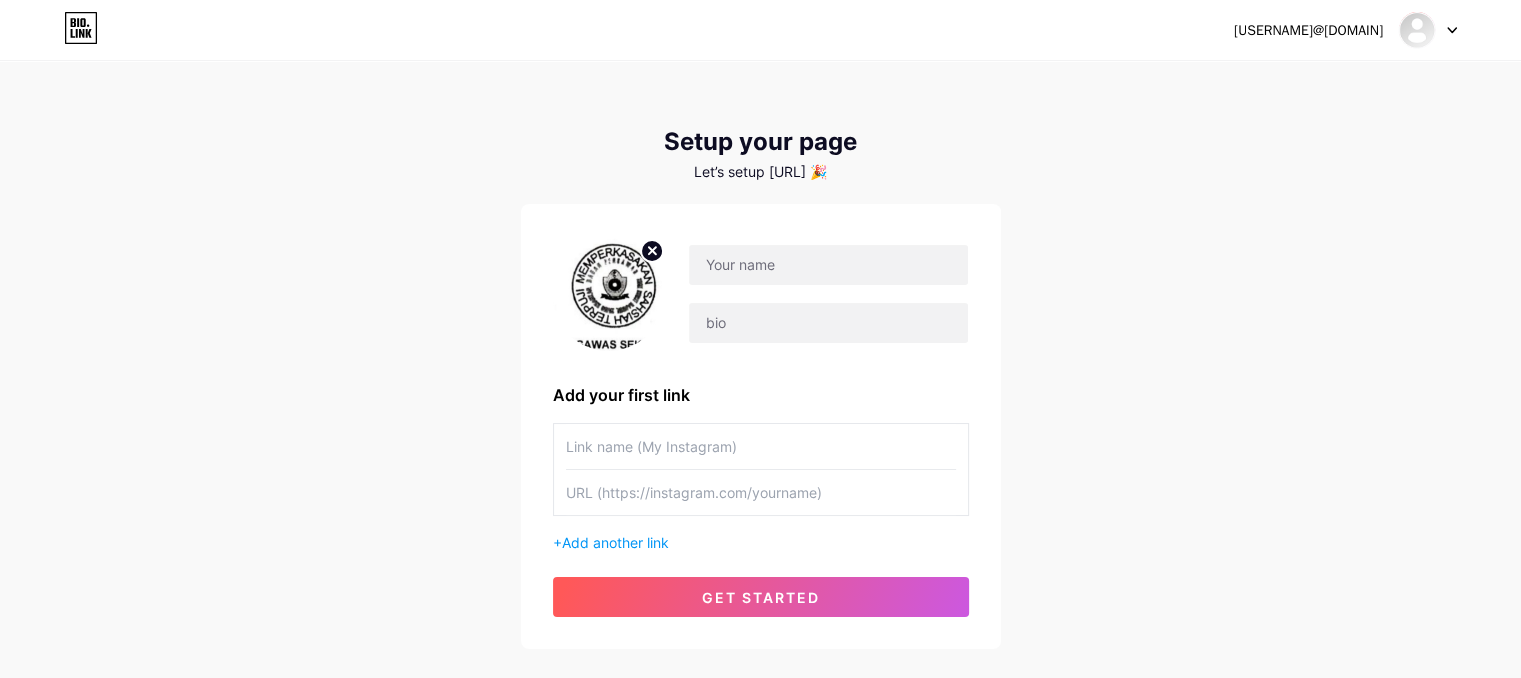 click at bounding box center [609, 293] 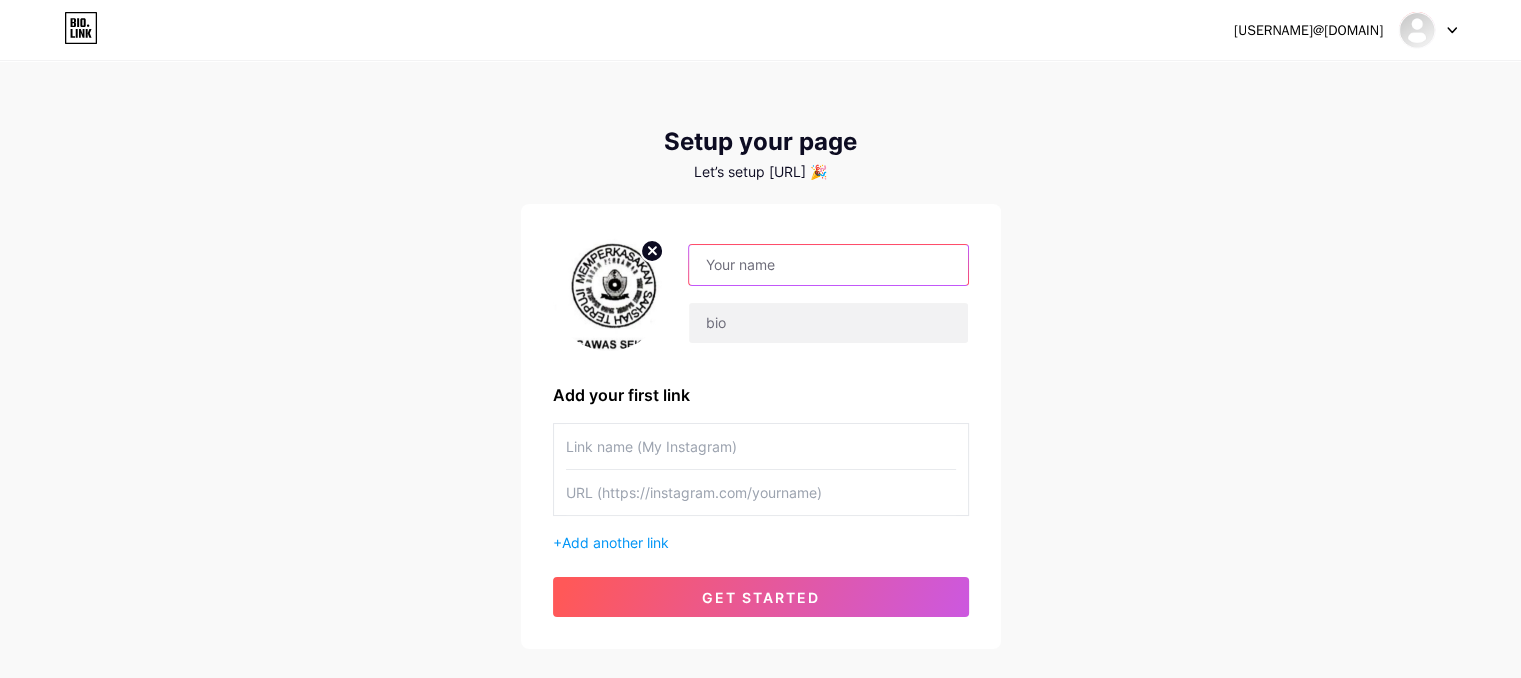 click at bounding box center (828, 265) 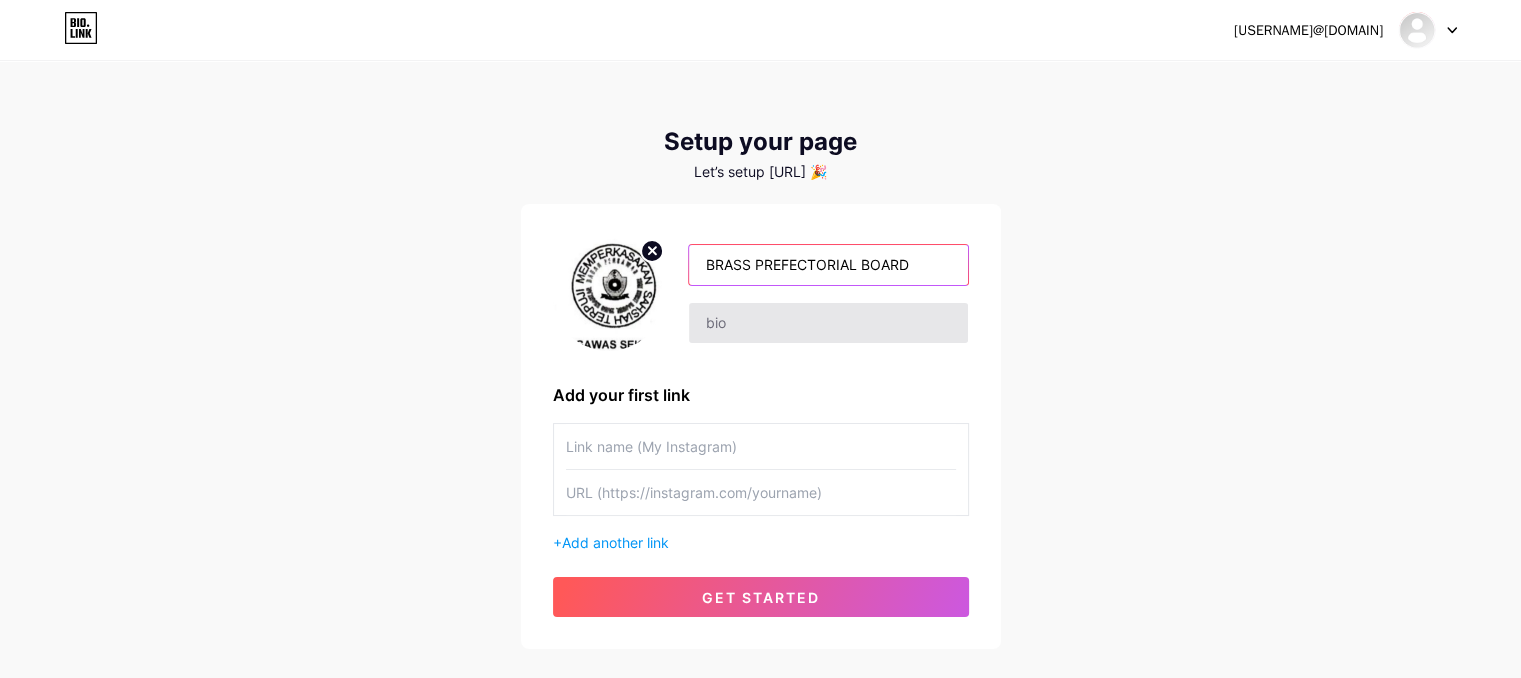 type on "BRASS PREFECTORIAL BOARD" 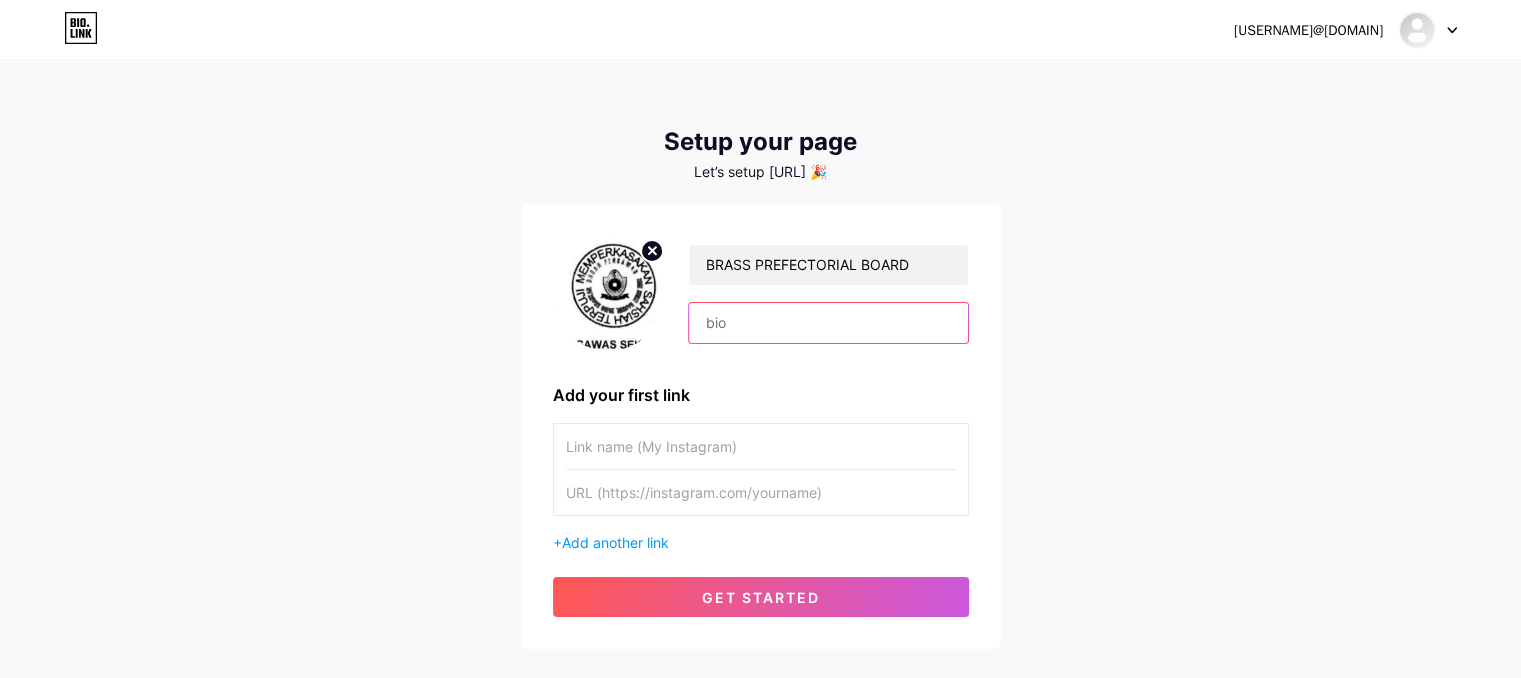 click at bounding box center (828, 323) 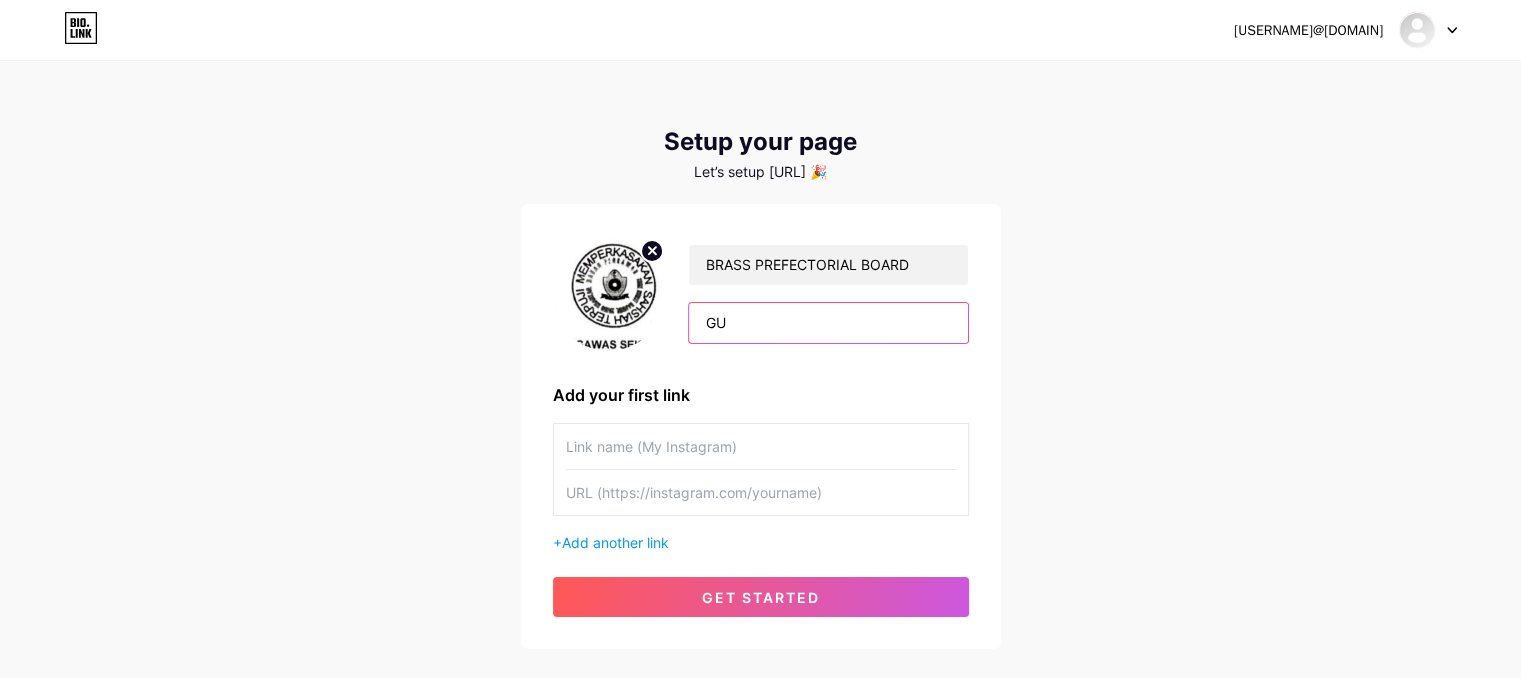 type on "G" 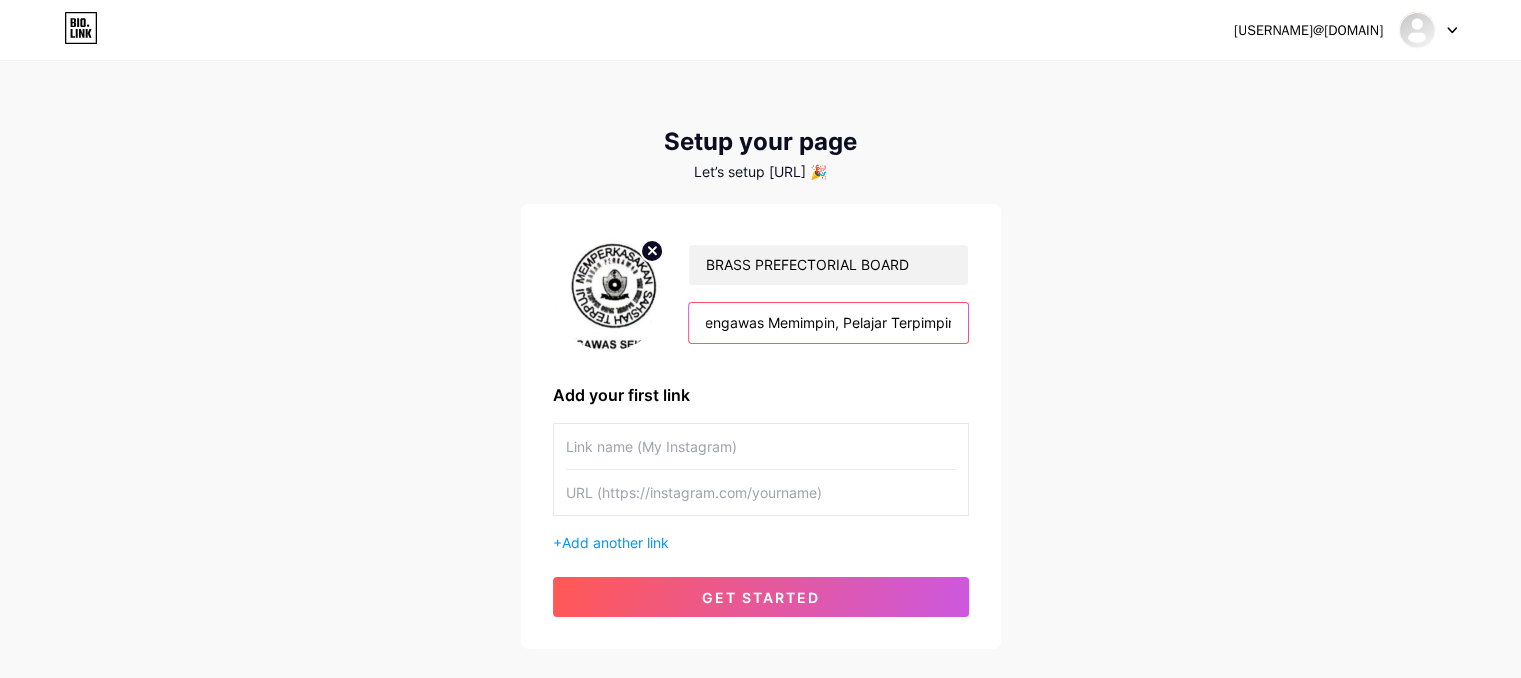 scroll, scrollTop: 0, scrollLeft: 146, axis: horizontal 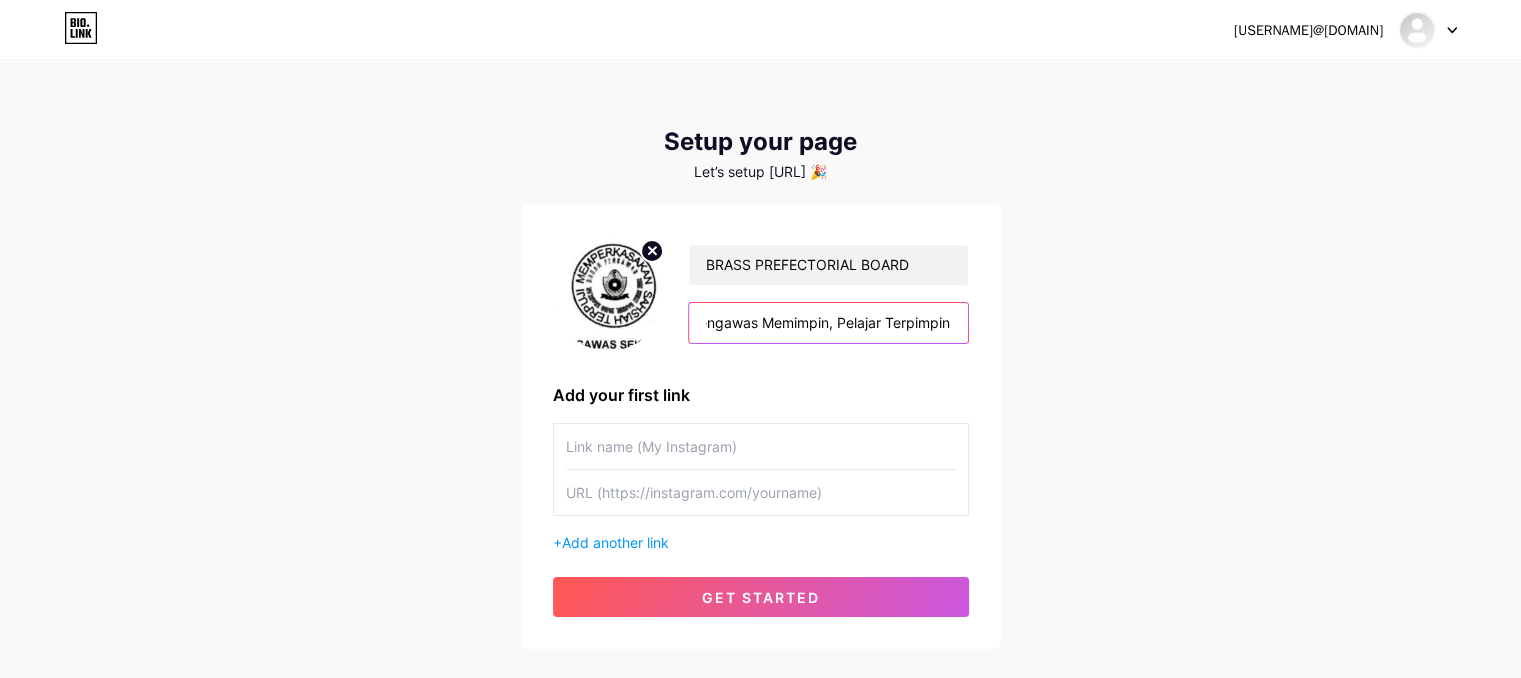 type on "Guru Membimbing, Pengawas Memimpin, Pelajar Terpimpin" 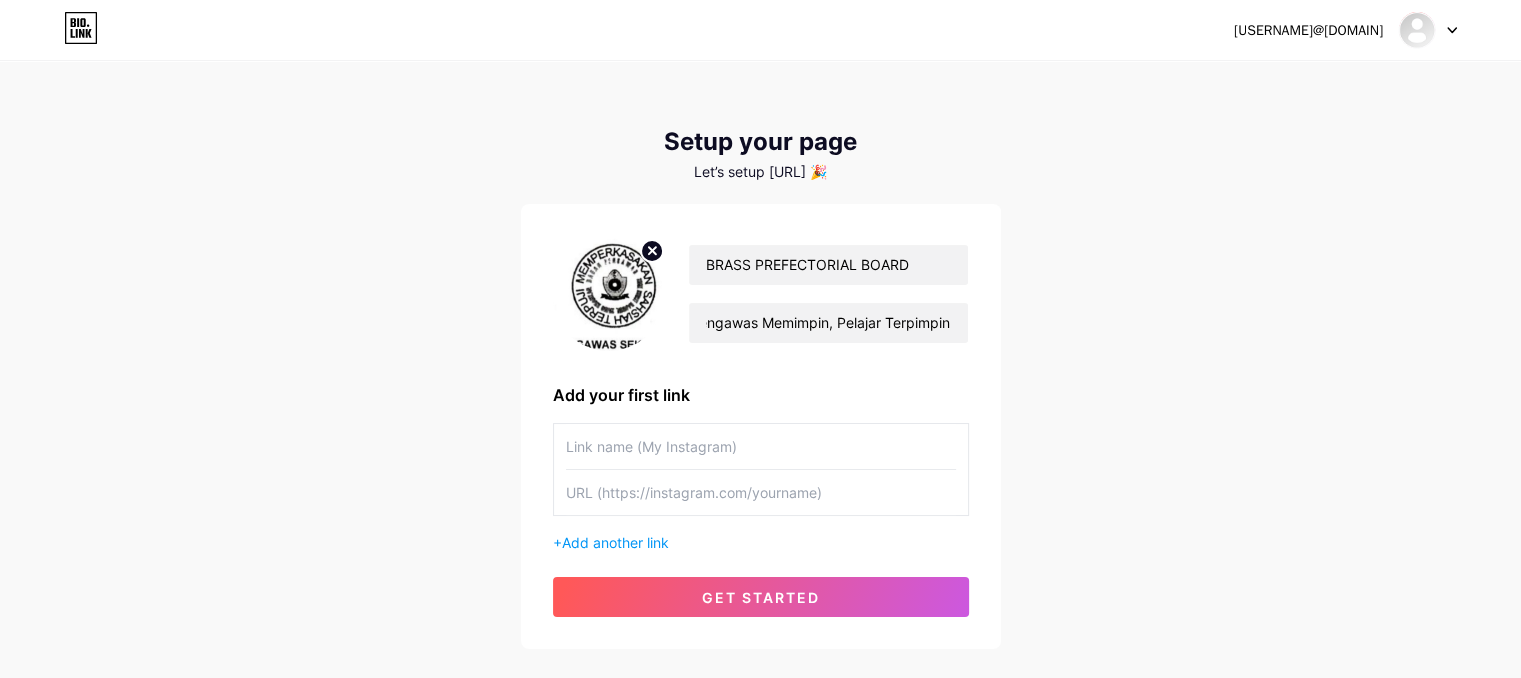 scroll, scrollTop: 0, scrollLeft: 0, axis: both 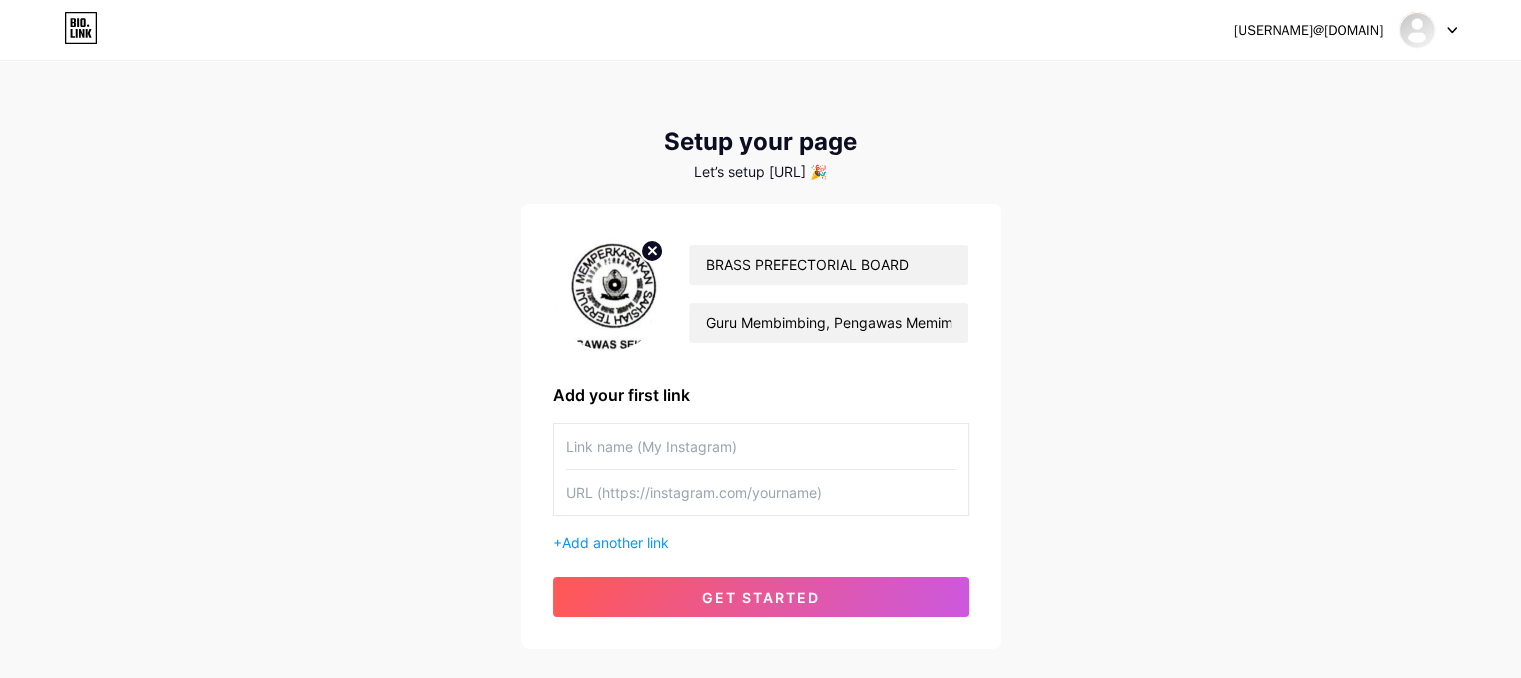 click 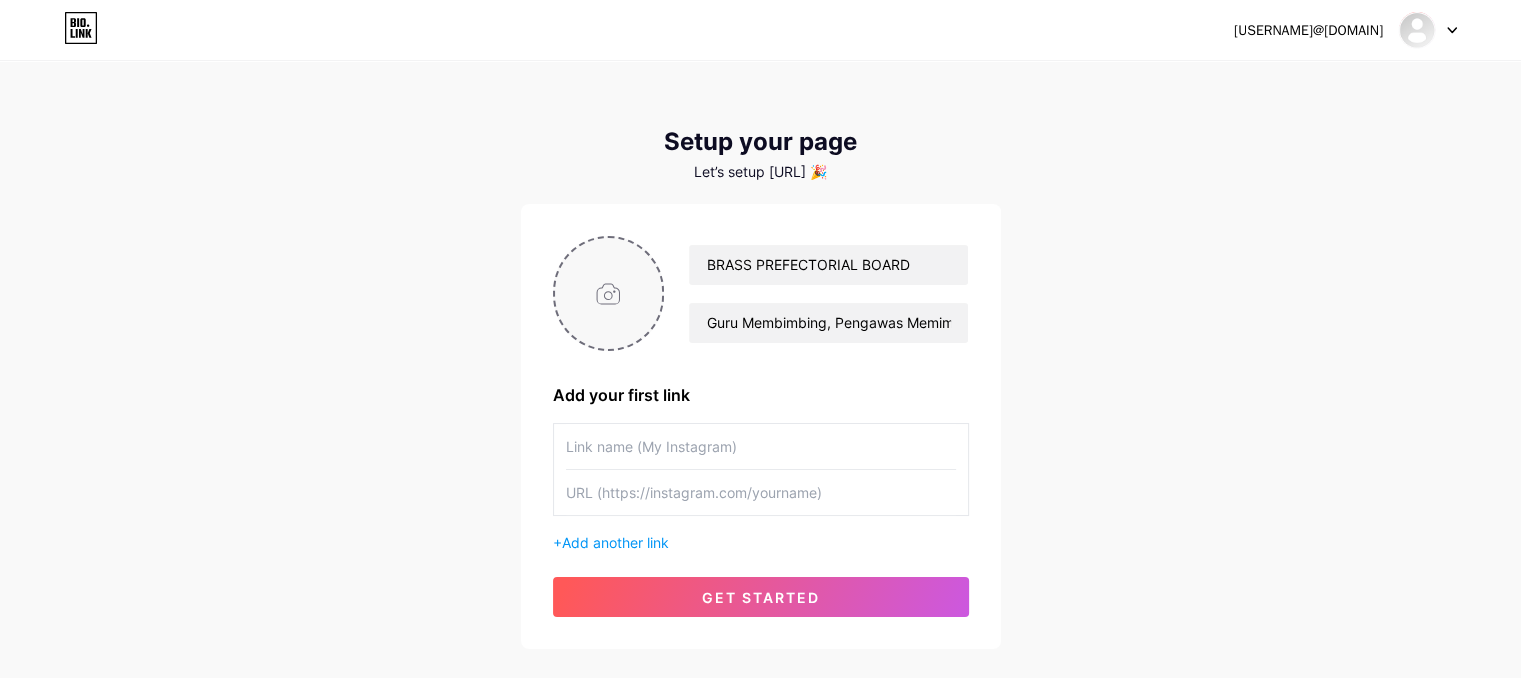 click at bounding box center [609, 293] 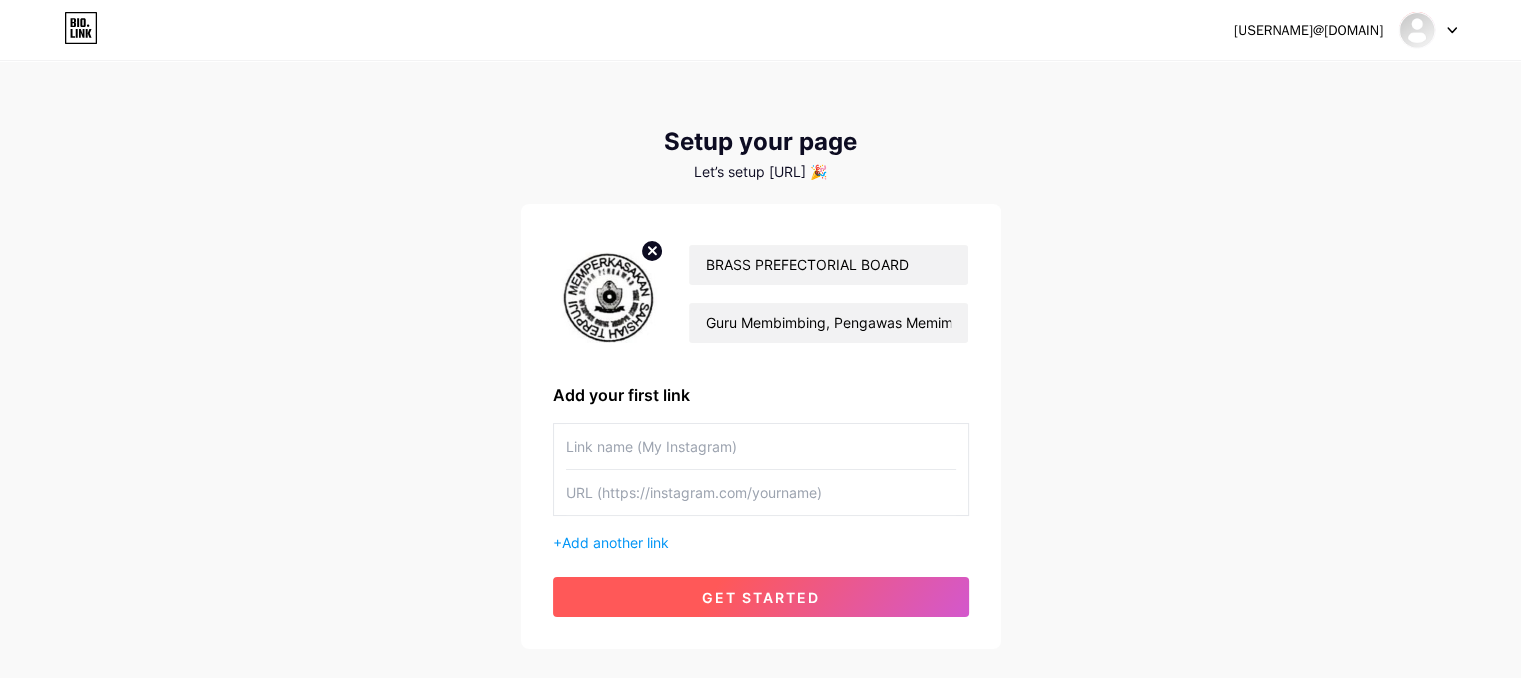 click on "get started" at bounding box center (761, 597) 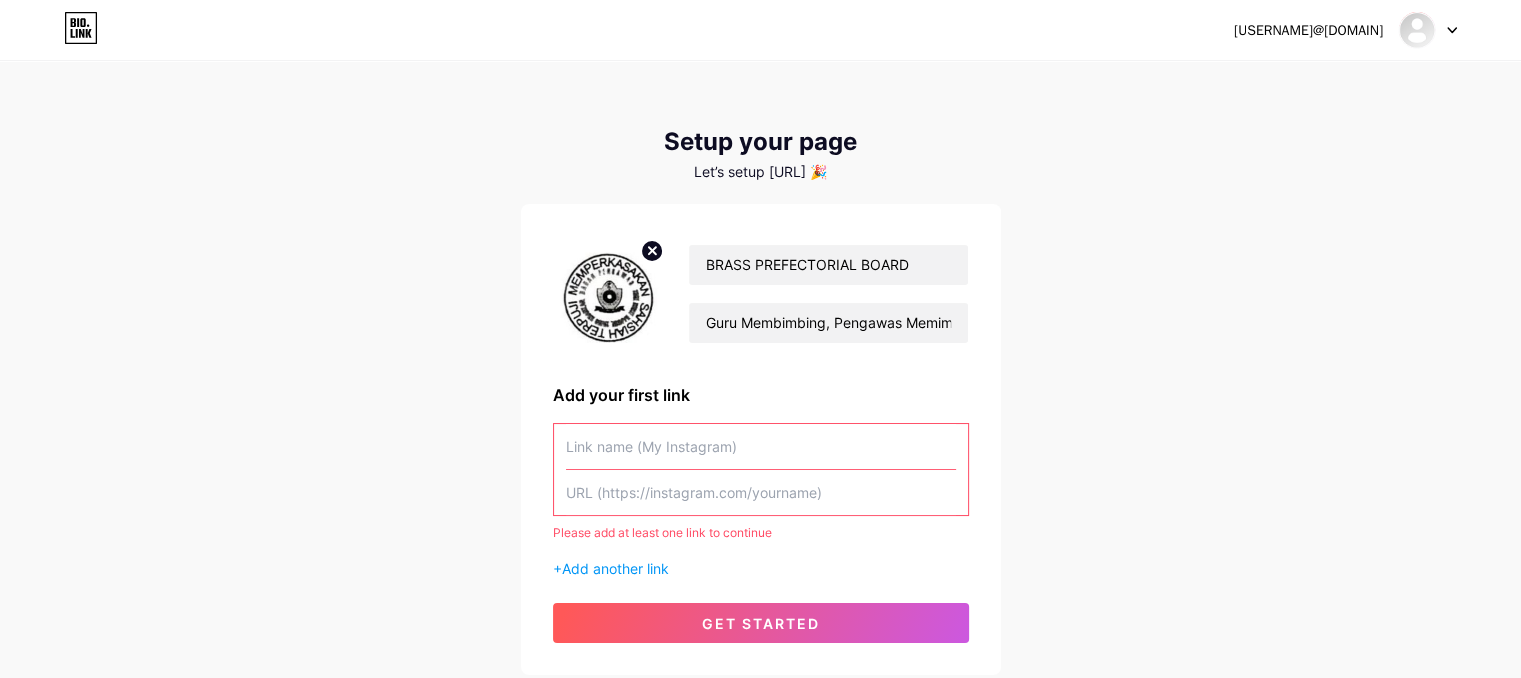 click at bounding box center [761, 446] 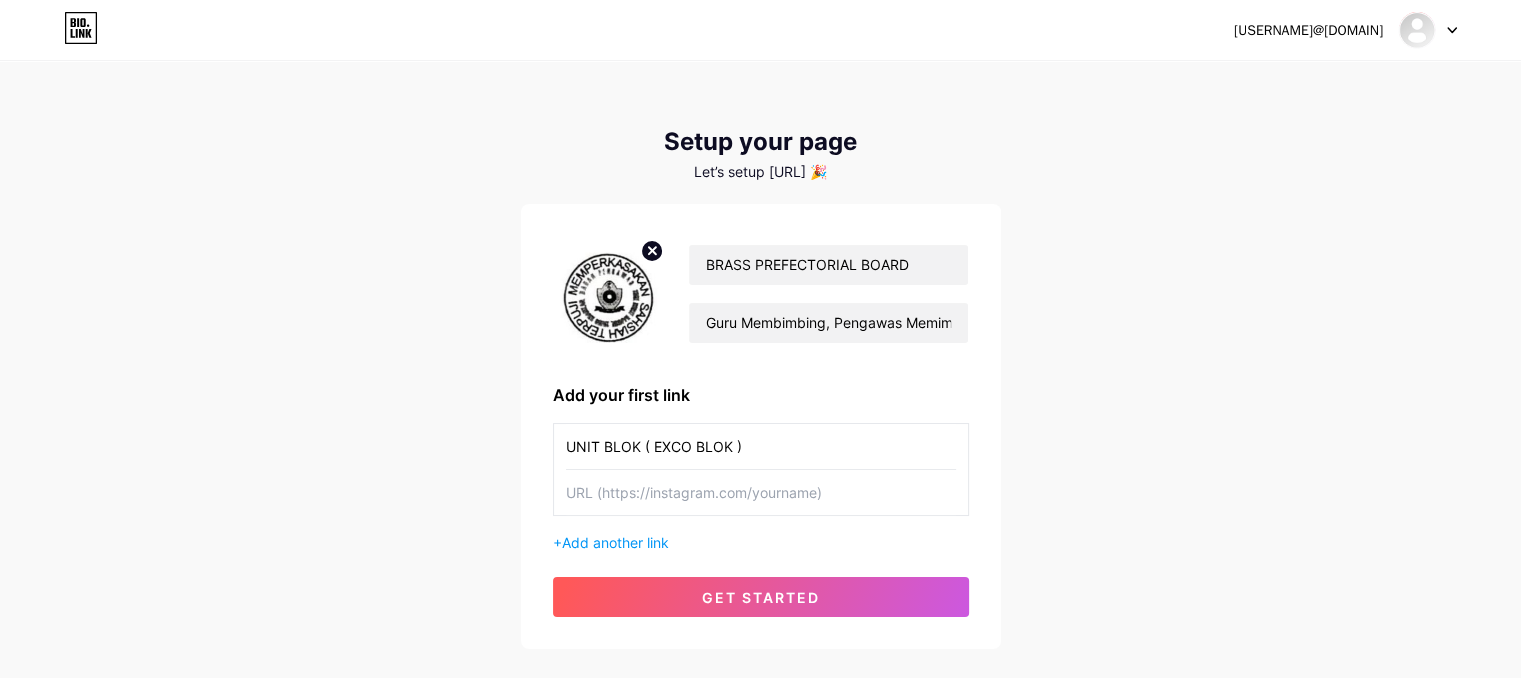 type on "UNIT BLOK ( EXCO BLOK )" 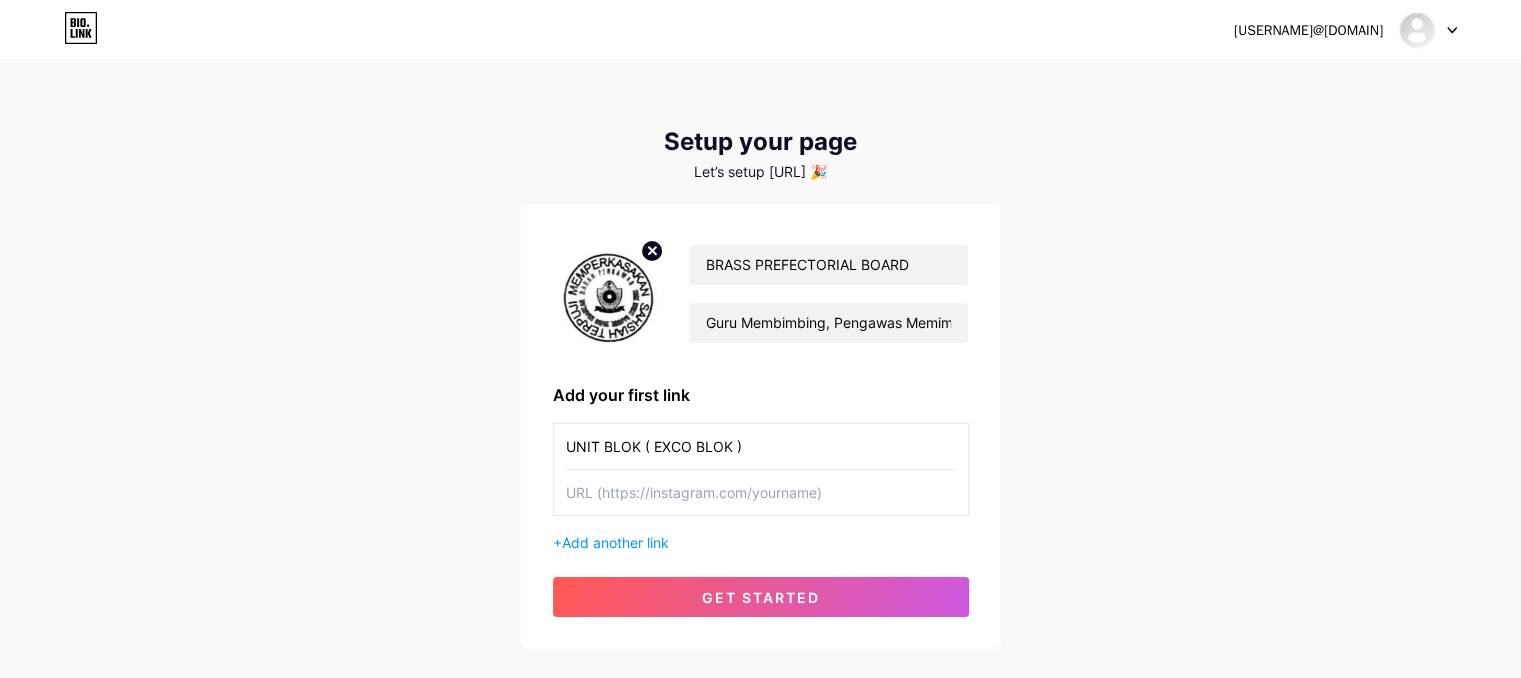 paste on "[URL]" 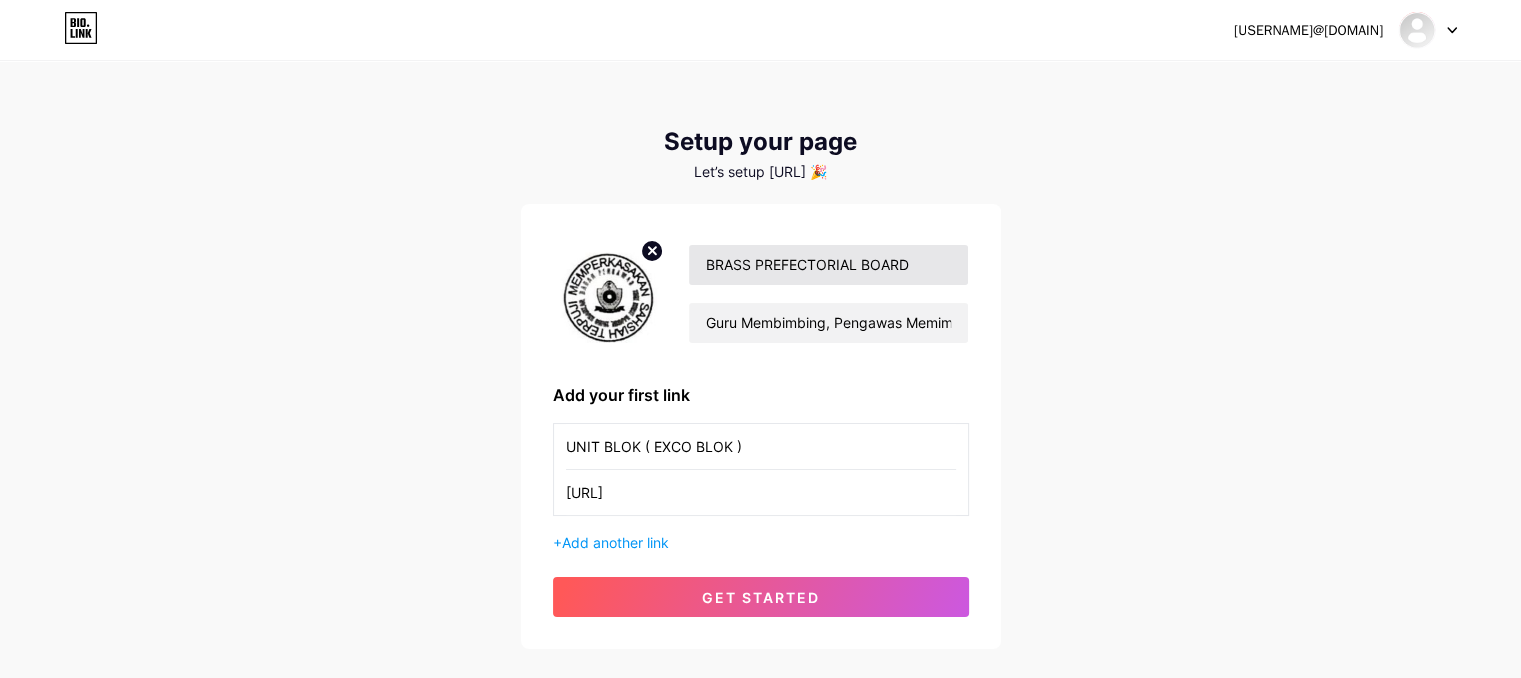 scroll, scrollTop: 0, scrollLeft: 228, axis: horizontal 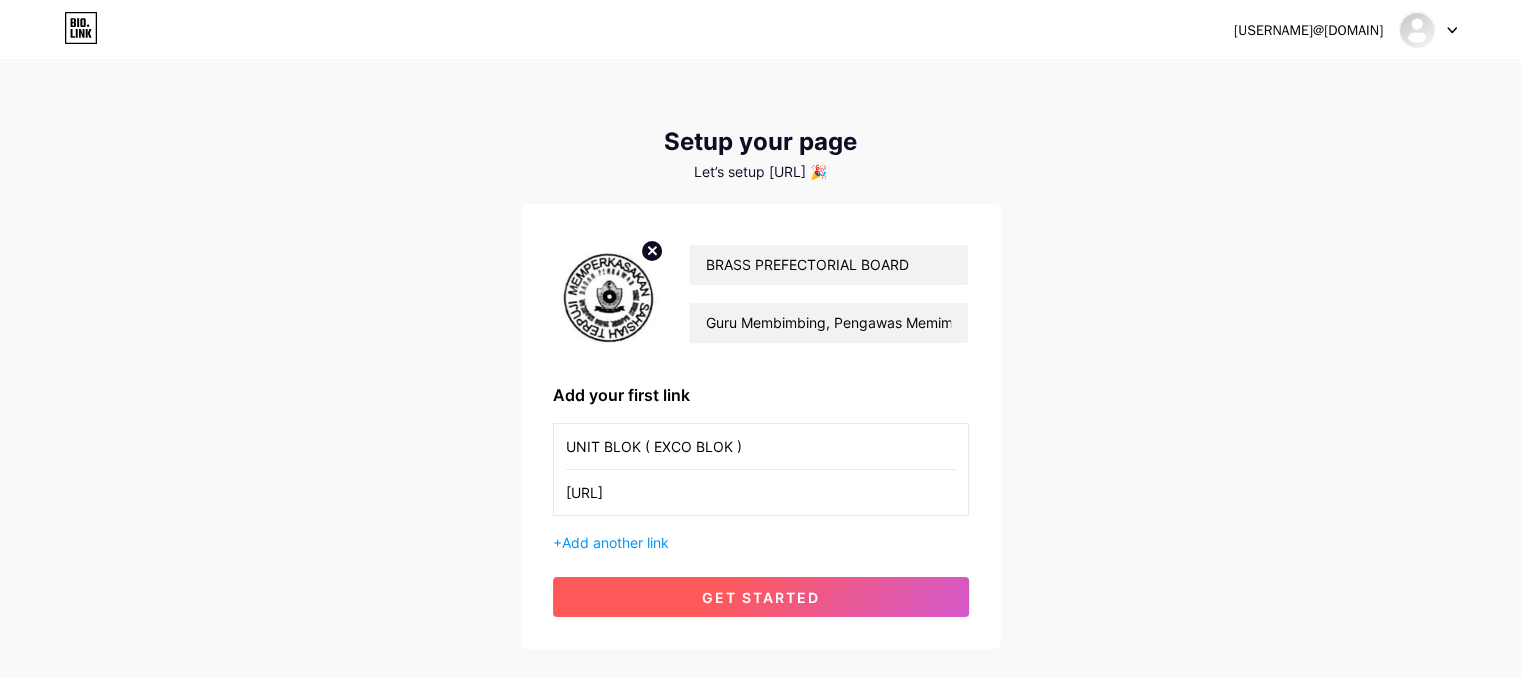 type on "[URL]" 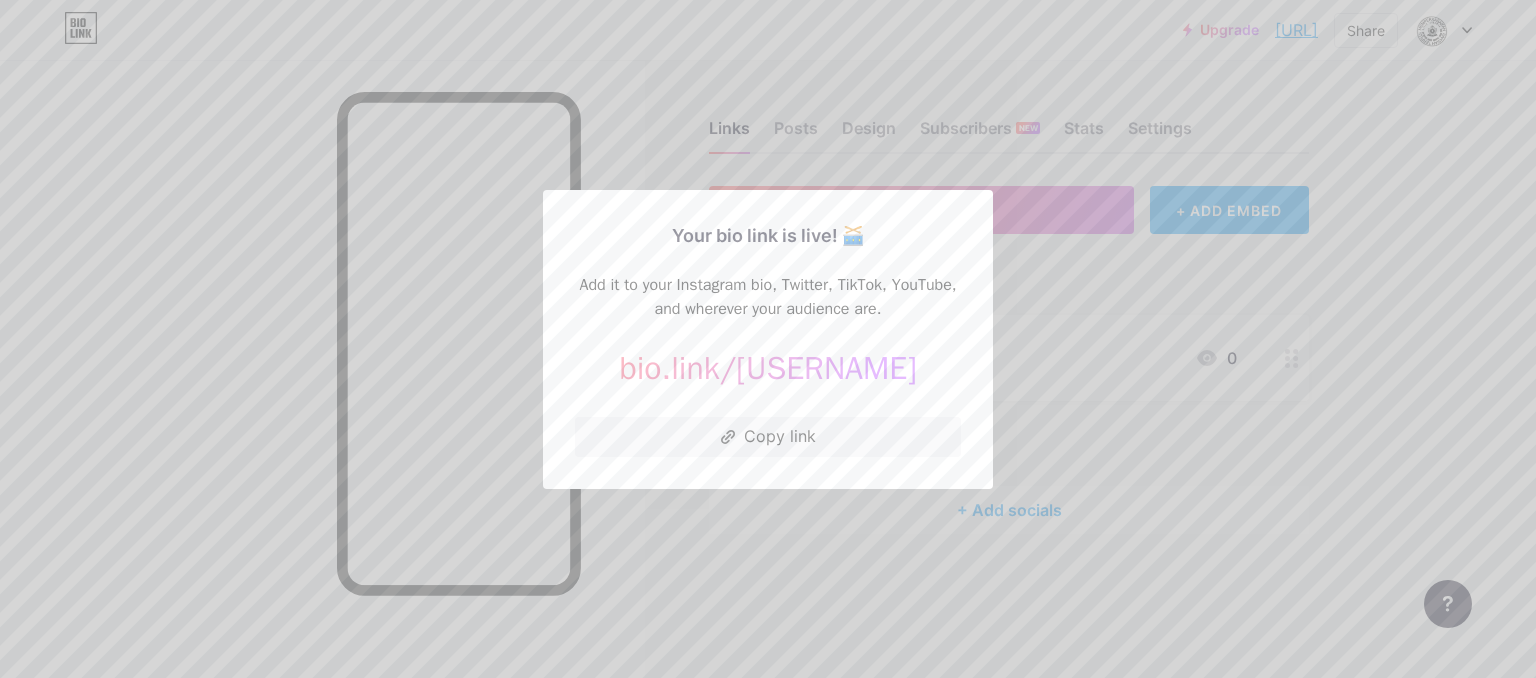 click at bounding box center (768, 339) 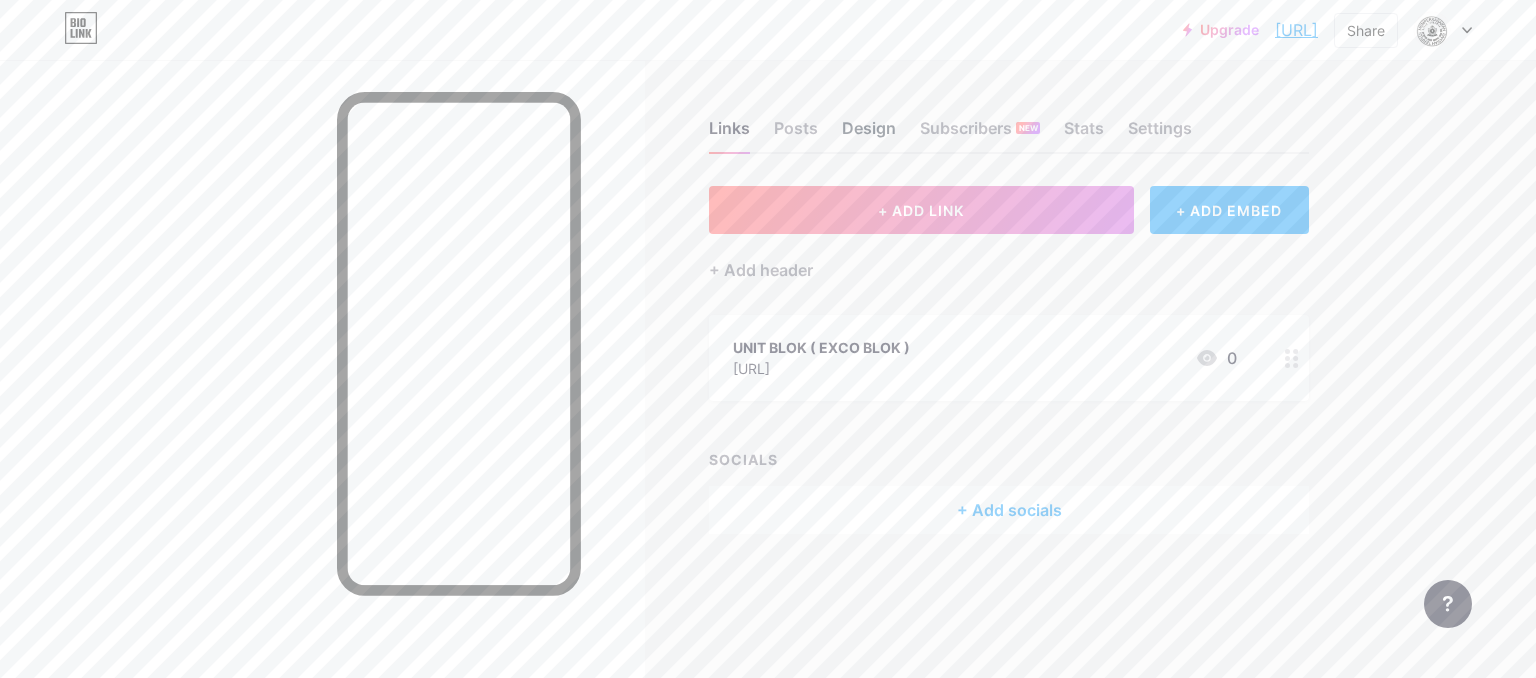 click on "Design" at bounding box center [869, 134] 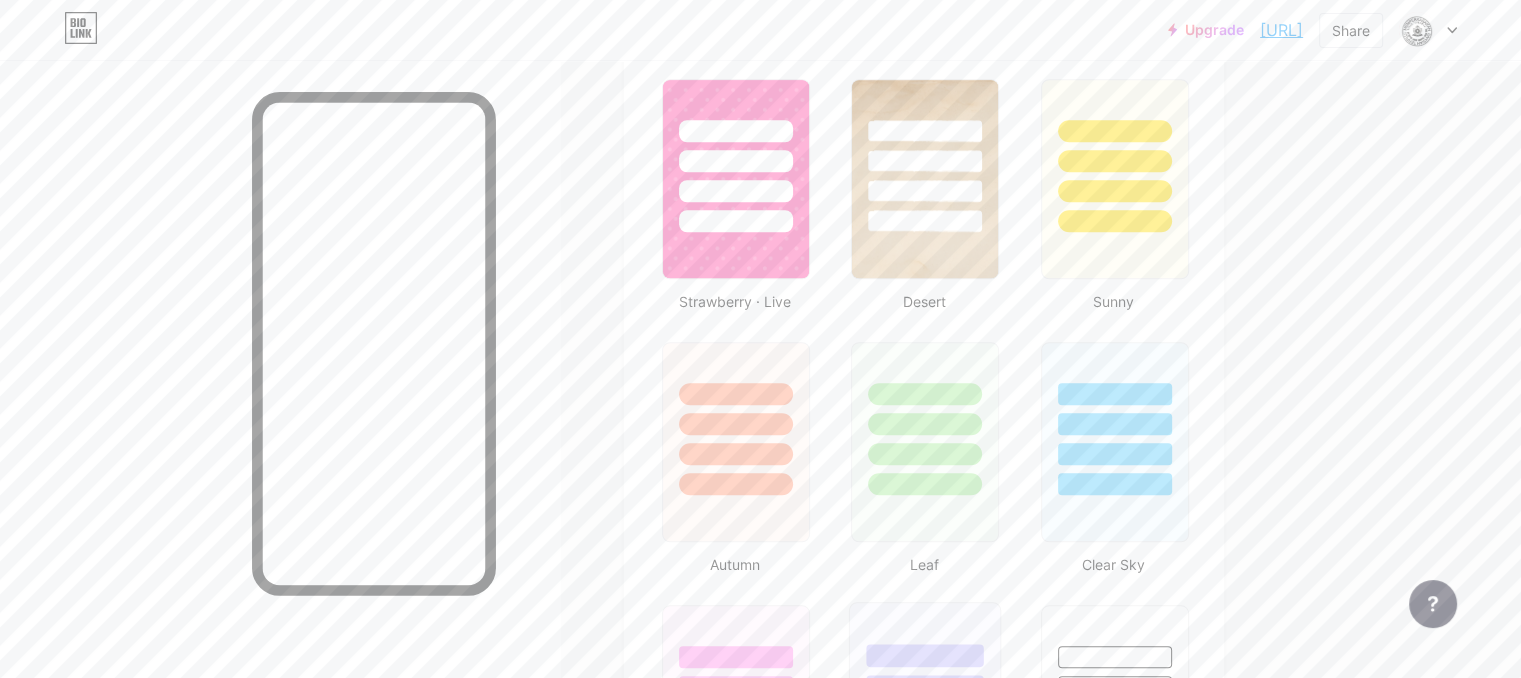 scroll, scrollTop: 1800, scrollLeft: 0, axis: vertical 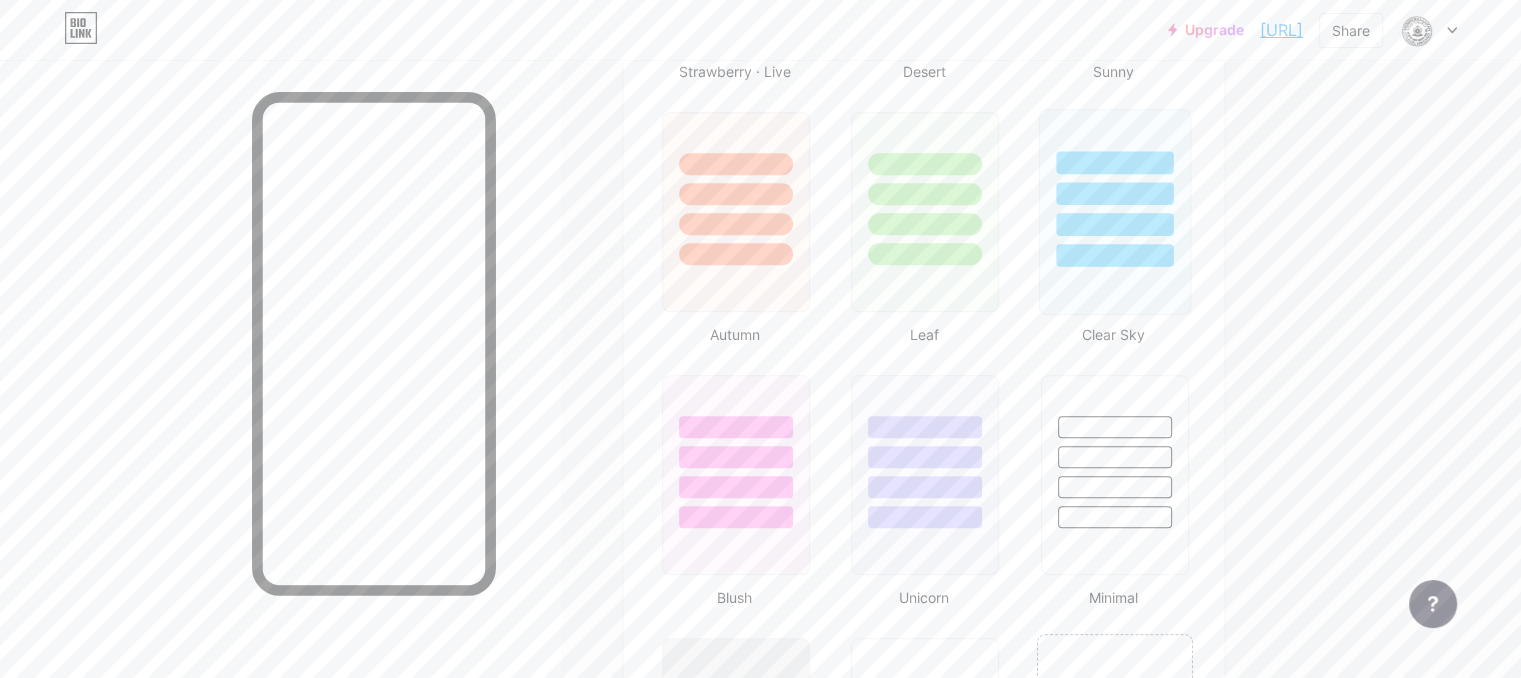 click at bounding box center (1114, 212) 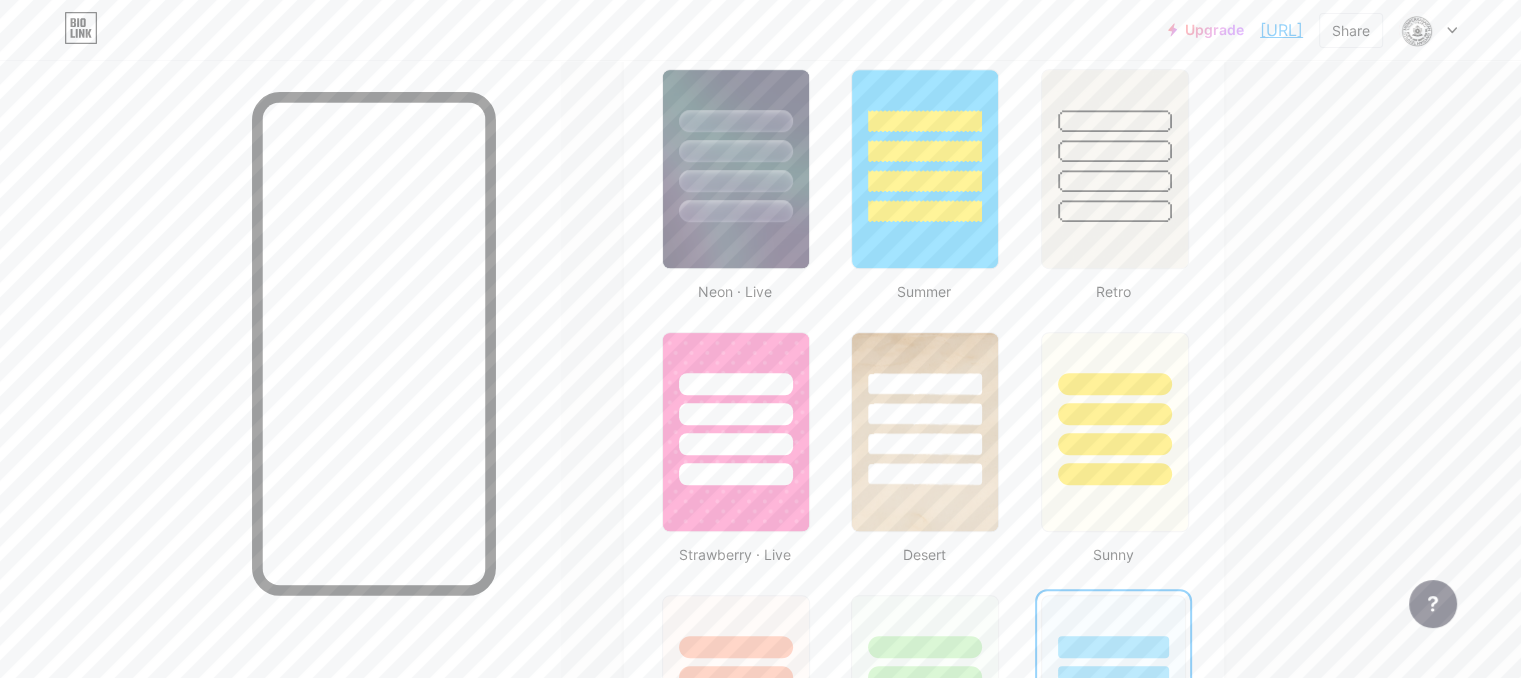 scroll, scrollTop: 1200, scrollLeft: 0, axis: vertical 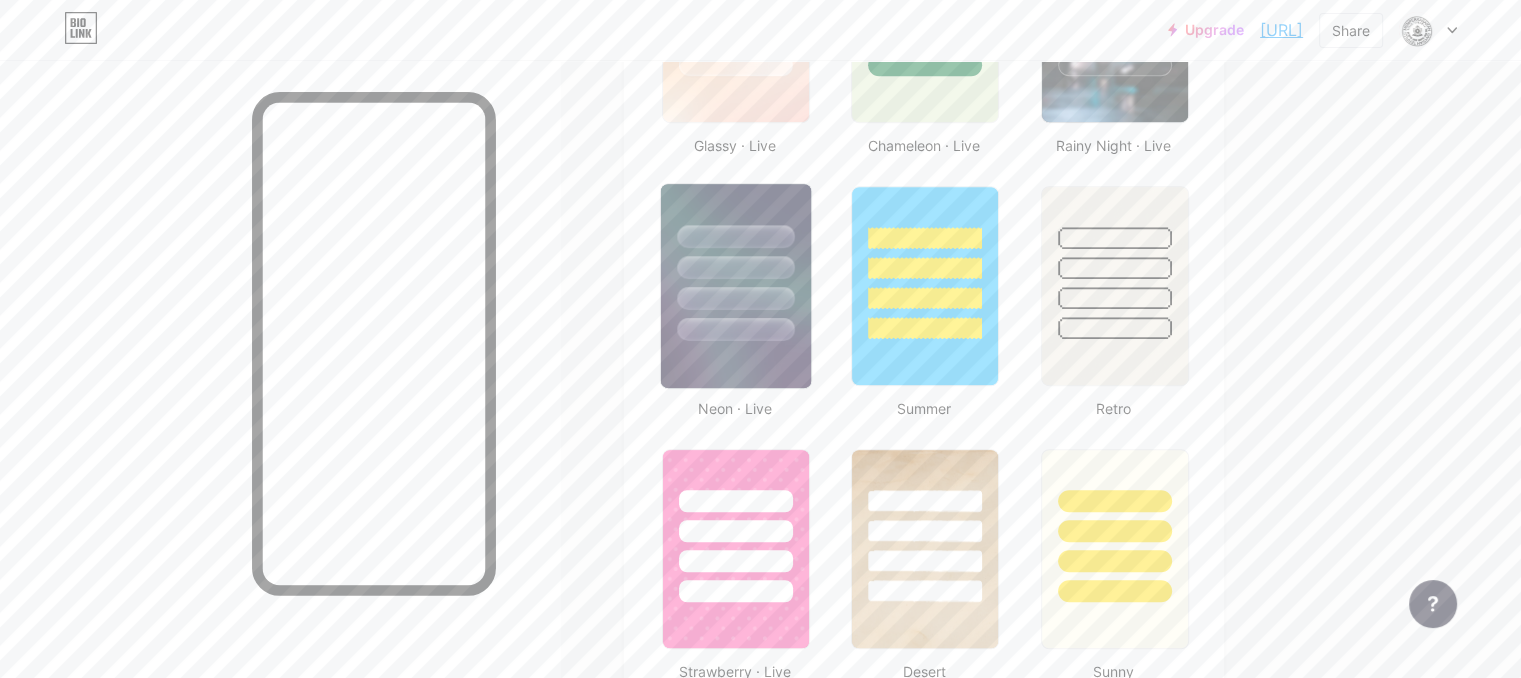 click at bounding box center (736, 286) 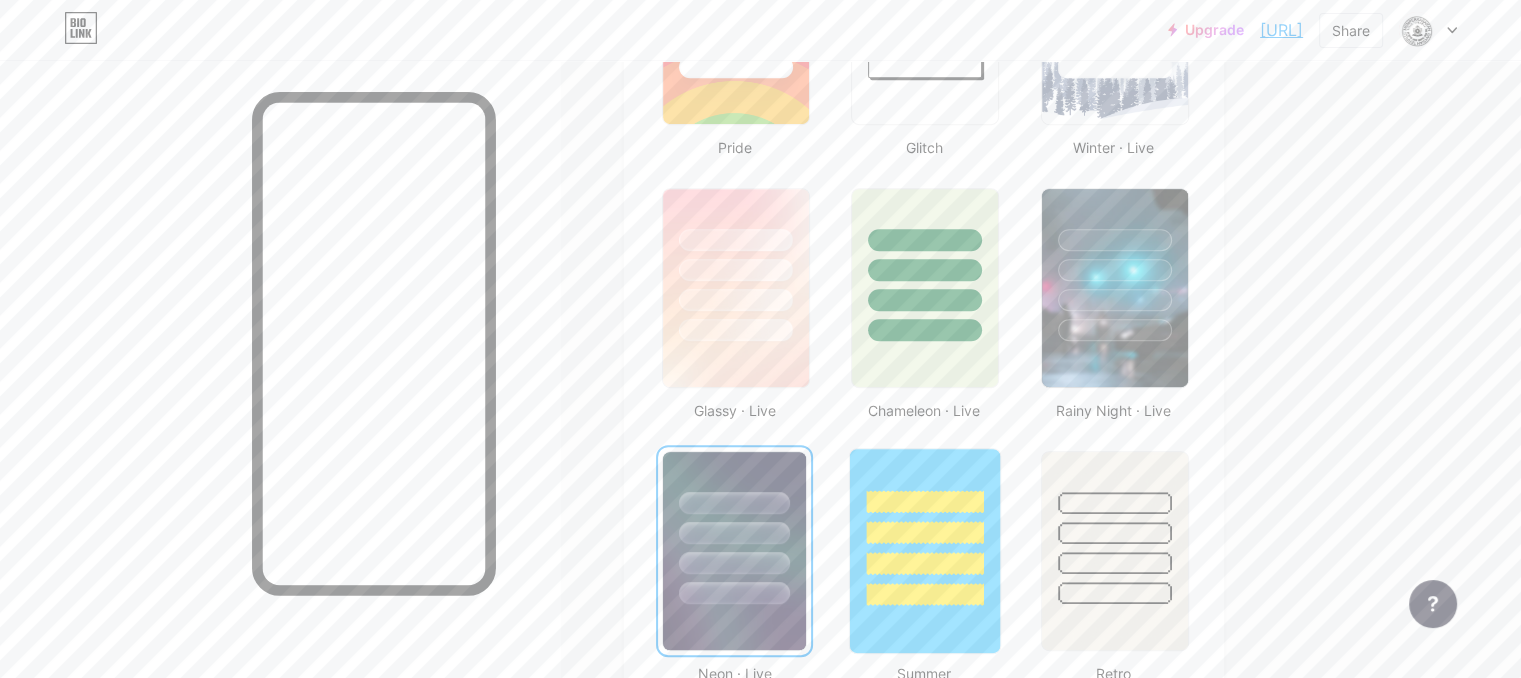 scroll, scrollTop: 900, scrollLeft: 0, axis: vertical 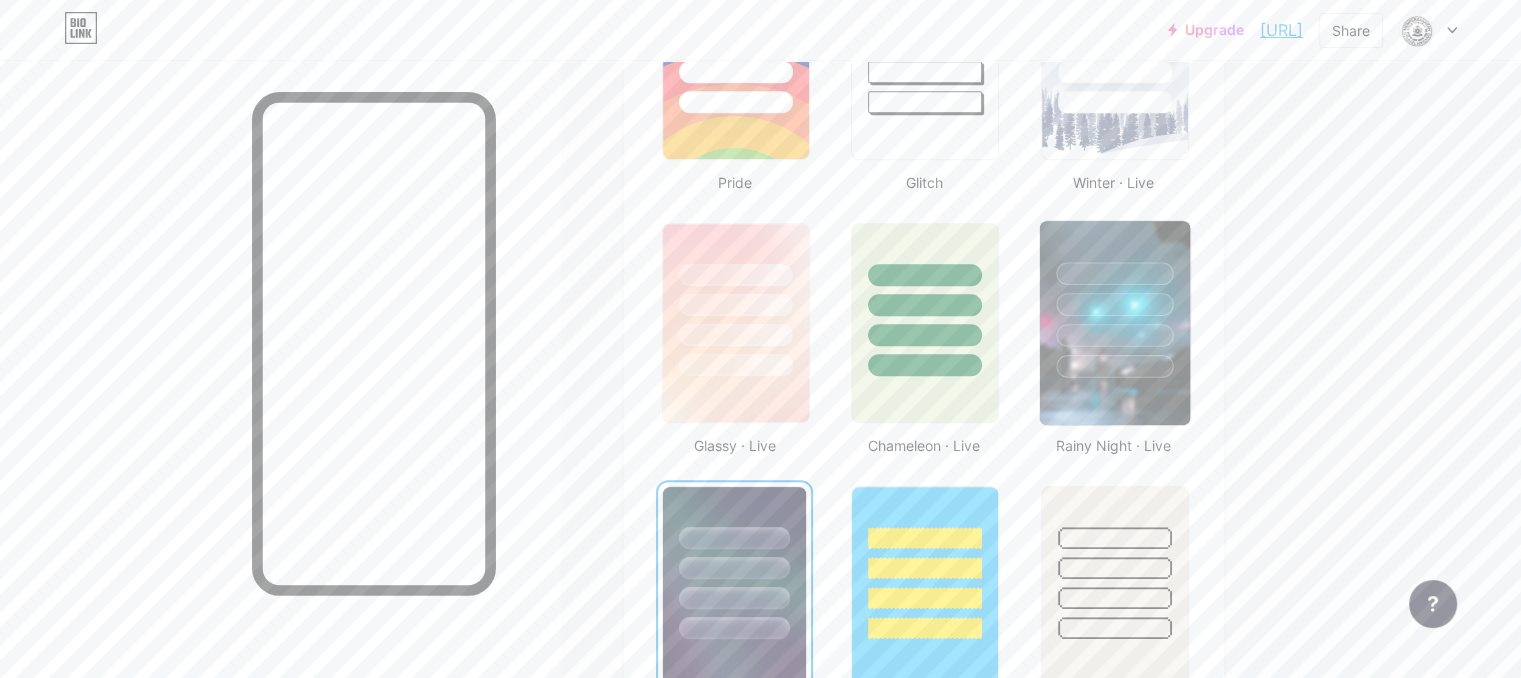 click at bounding box center [1114, 299] 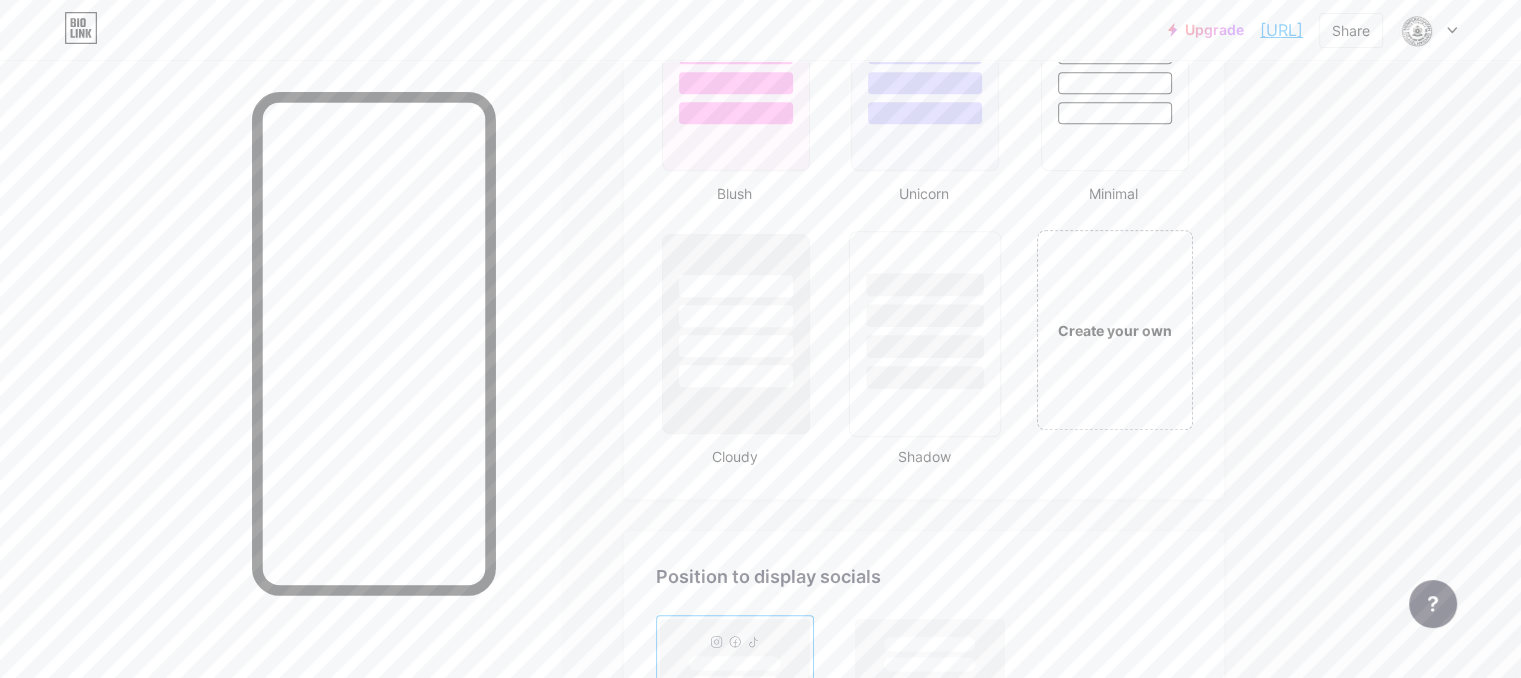 scroll, scrollTop: 2300, scrollLeft: 0, axis: vertical 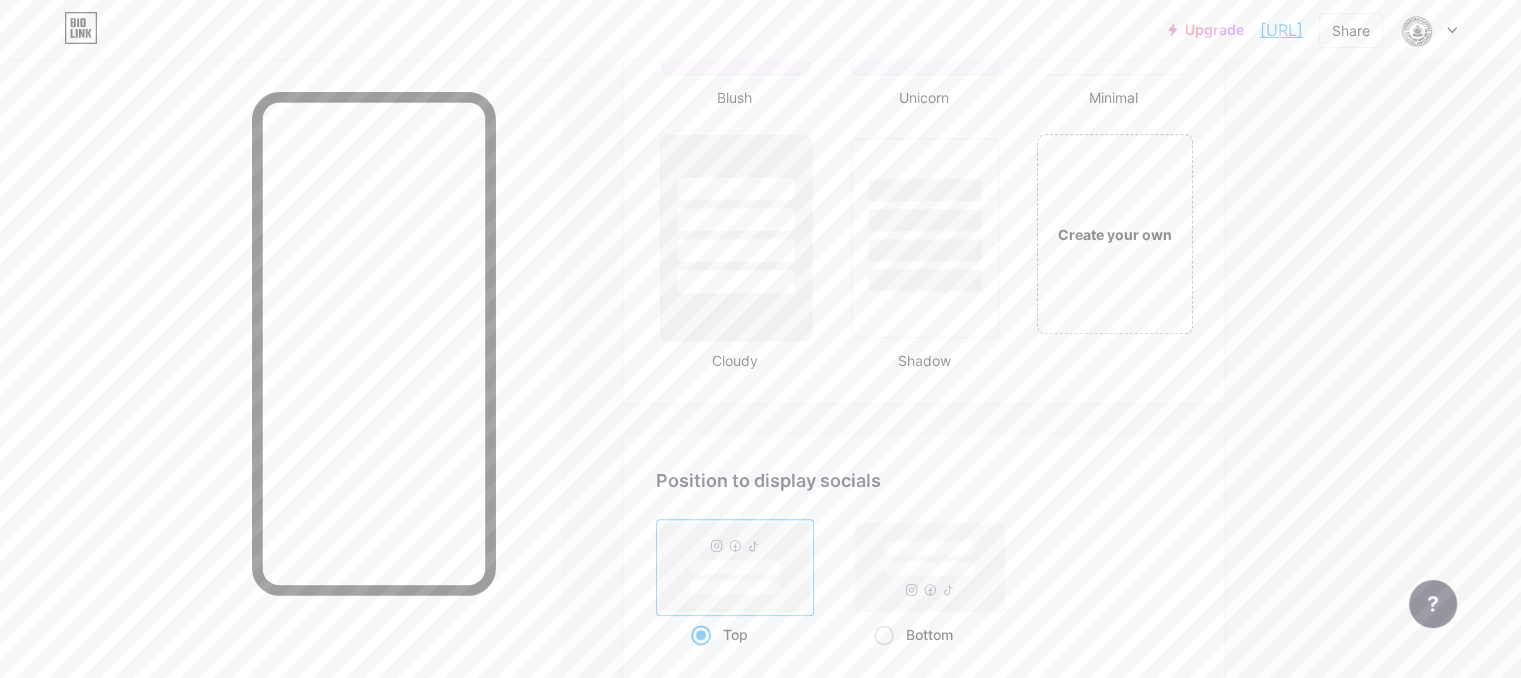 click at bounding box center (736, 238) 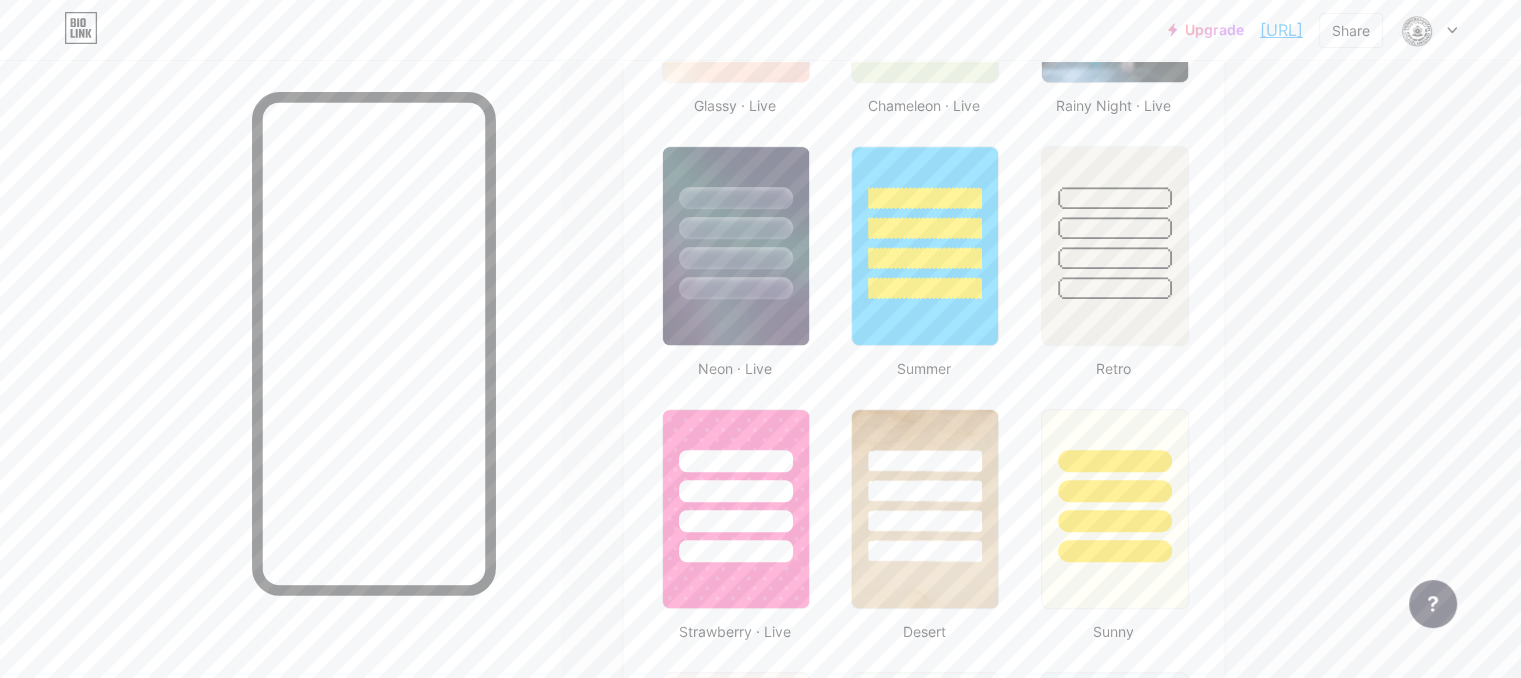 scroll, scrollTop: 1200, scrollLeft: 0, axis: vertical 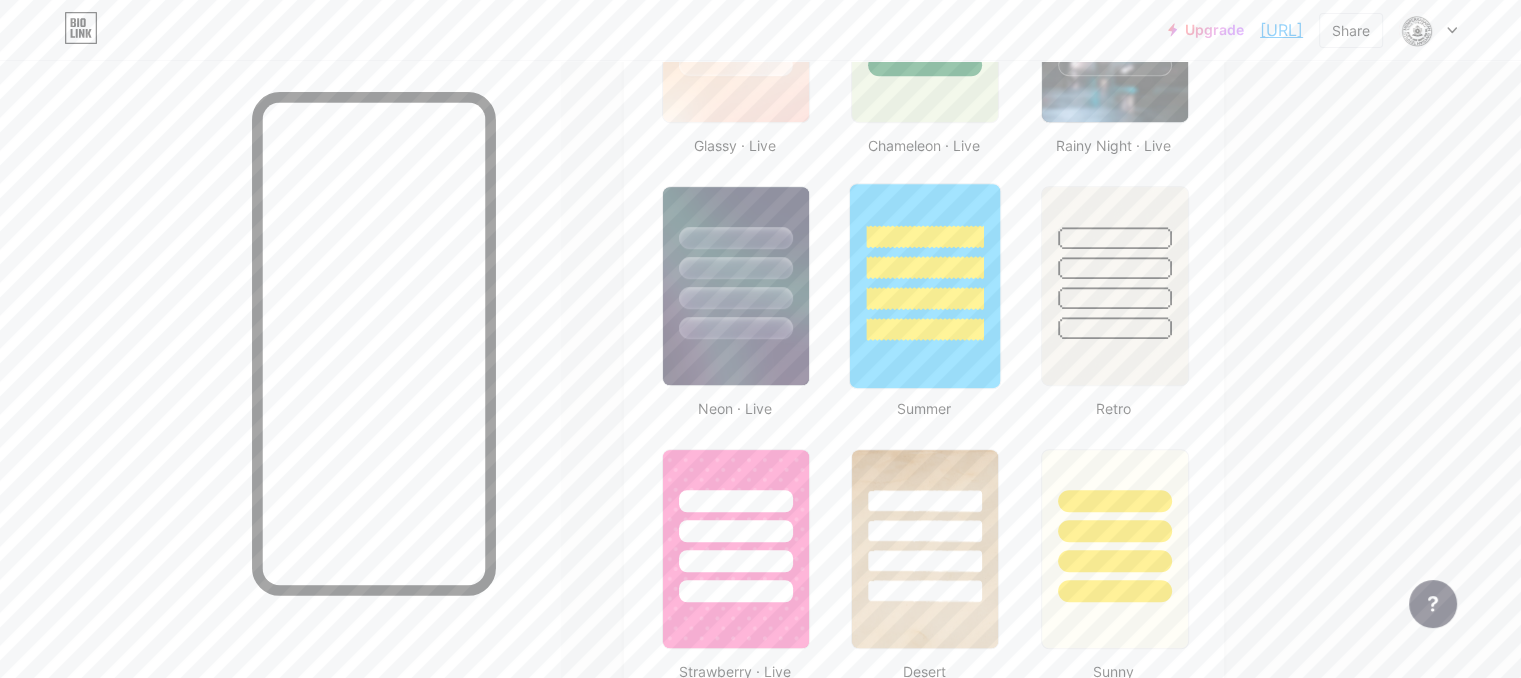 click at bounding box center (925, 298) 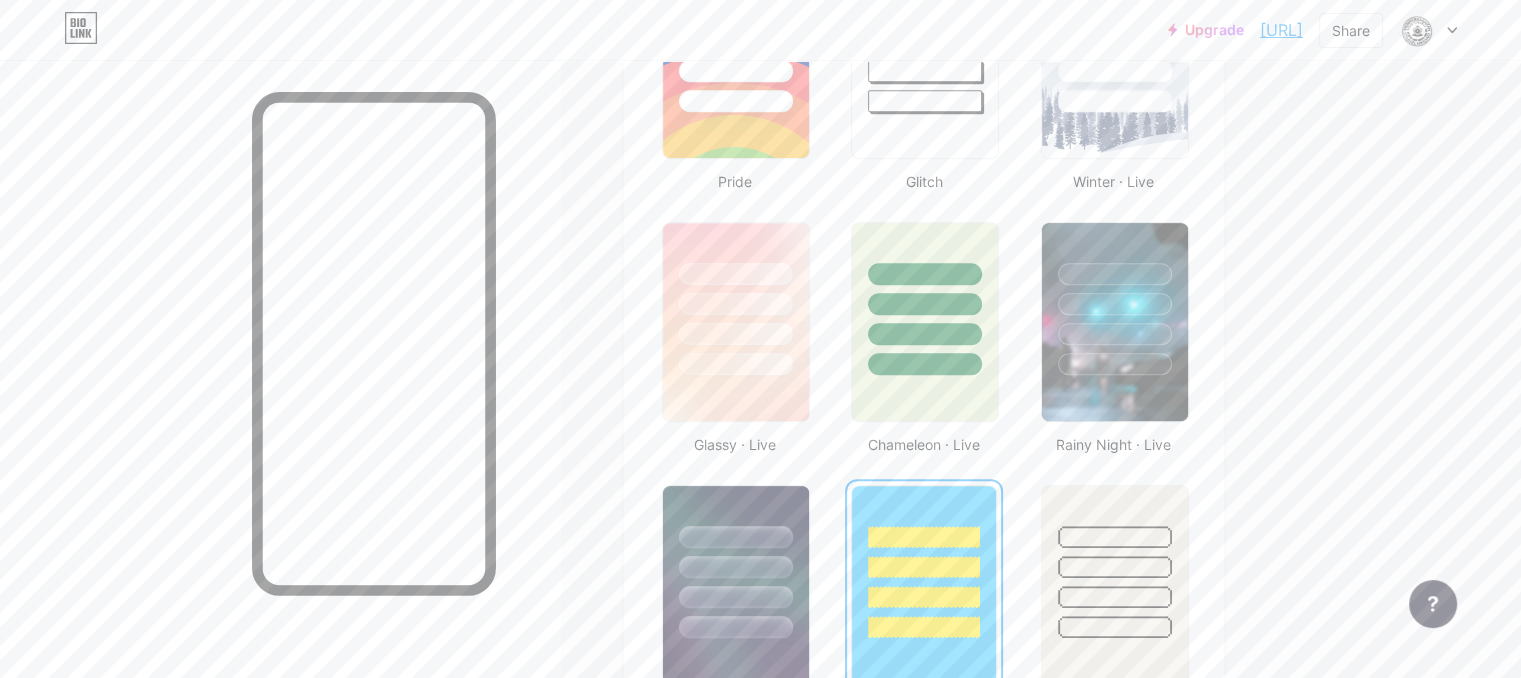 scroll, scrollTop: 900, scrollLeft: 0, axis: vertical 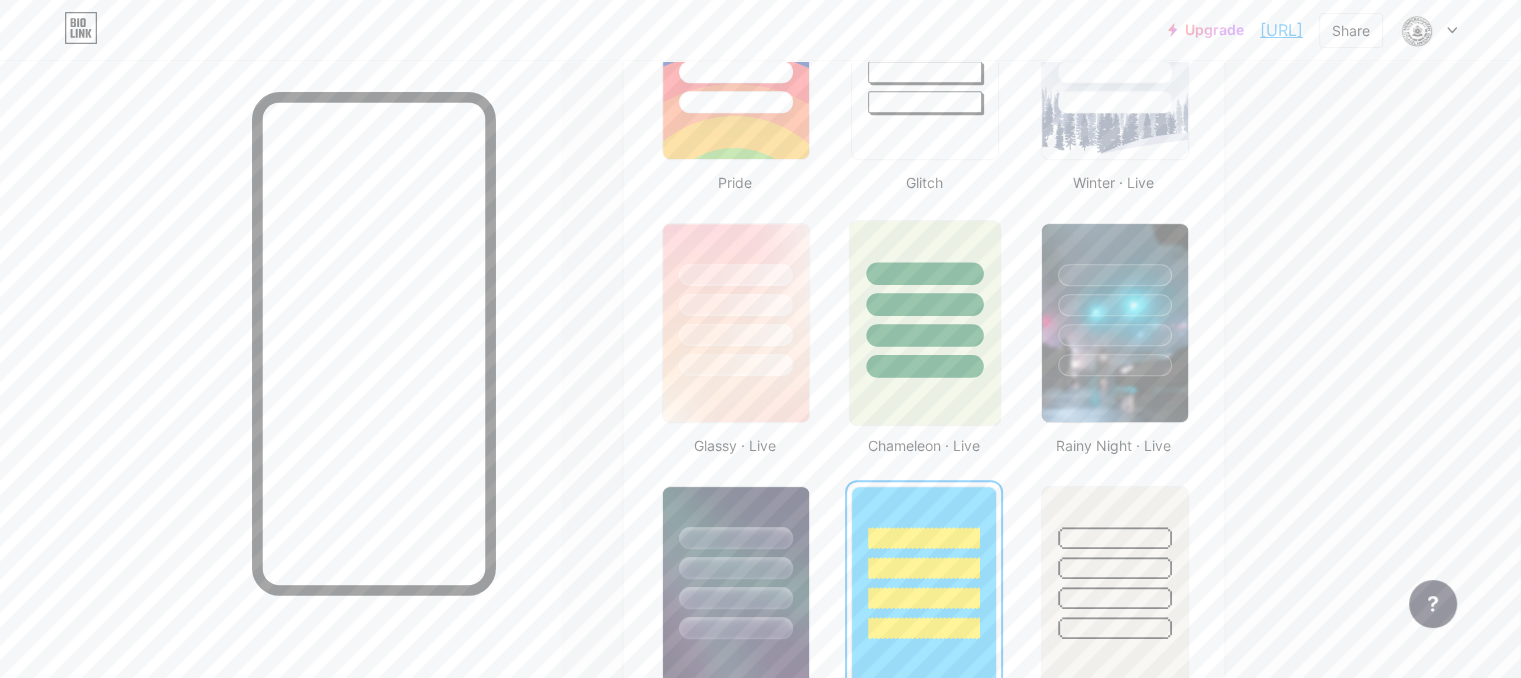 click at bounding box center (925, 304) 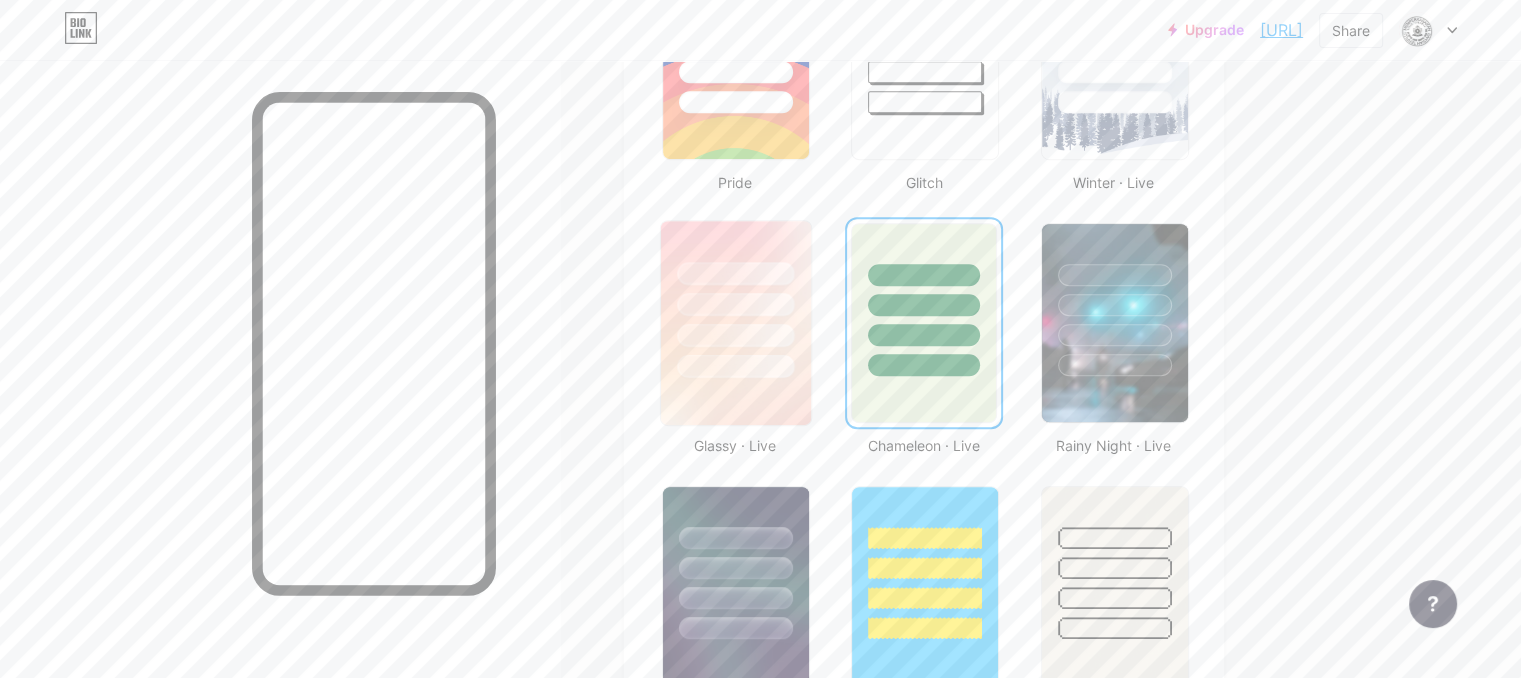 click at bounding box center (735, 335) 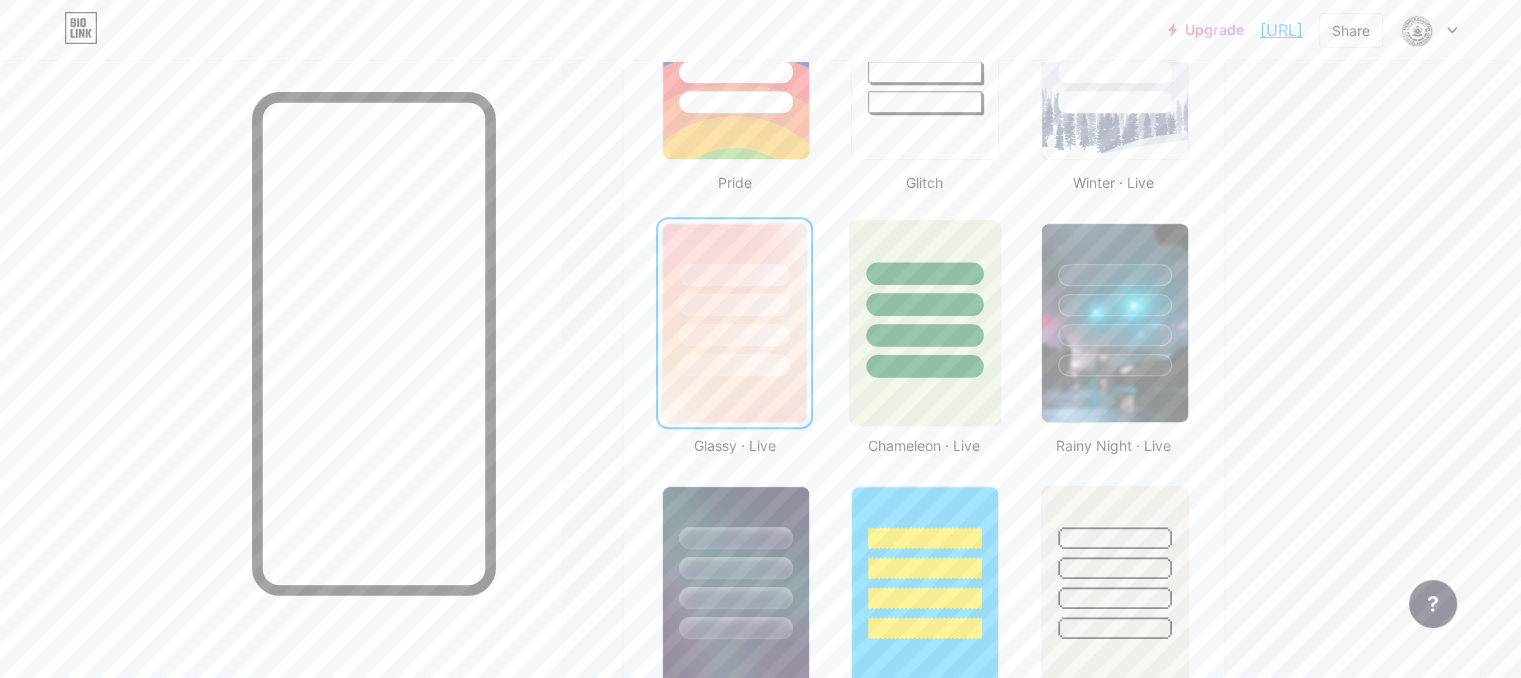 click at bounding box center (925, 335) 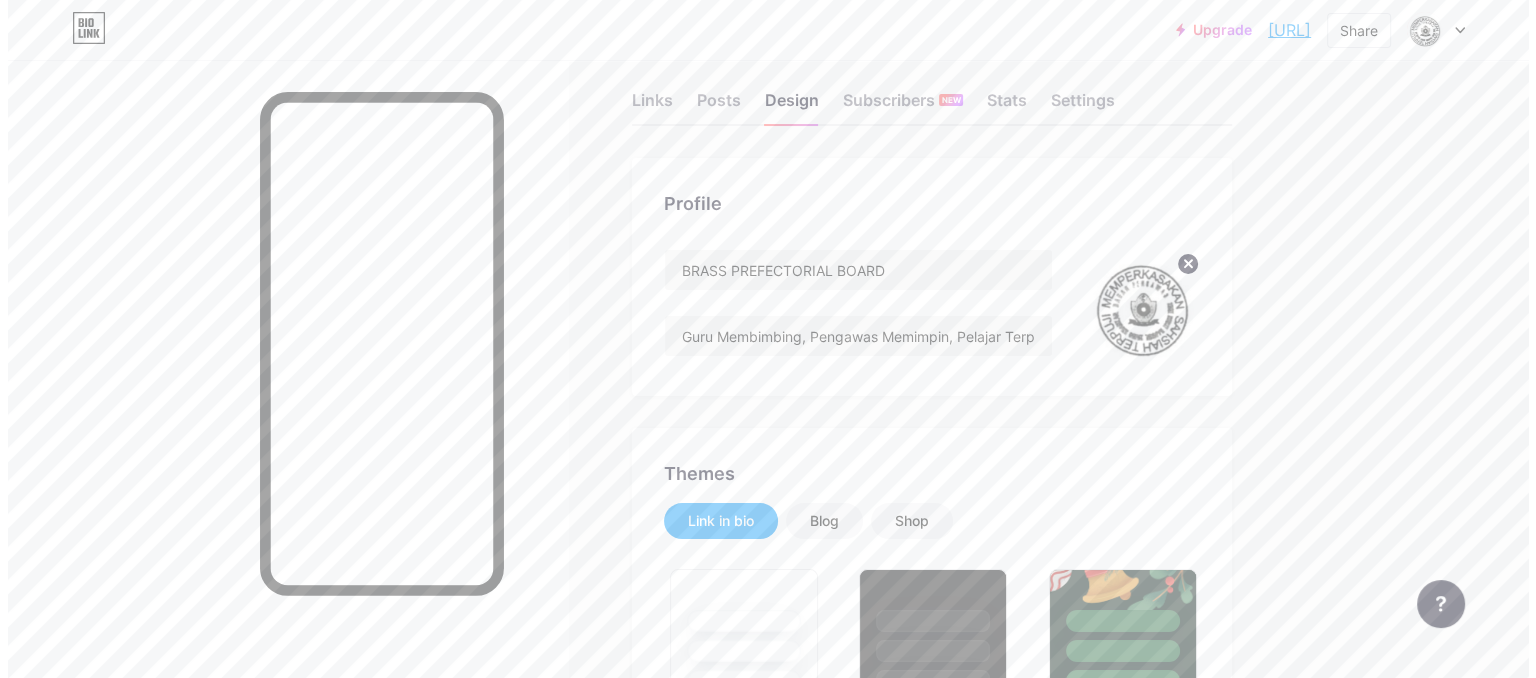 scroll, scrollTop: 0, scrollLeft: 0, axis: both 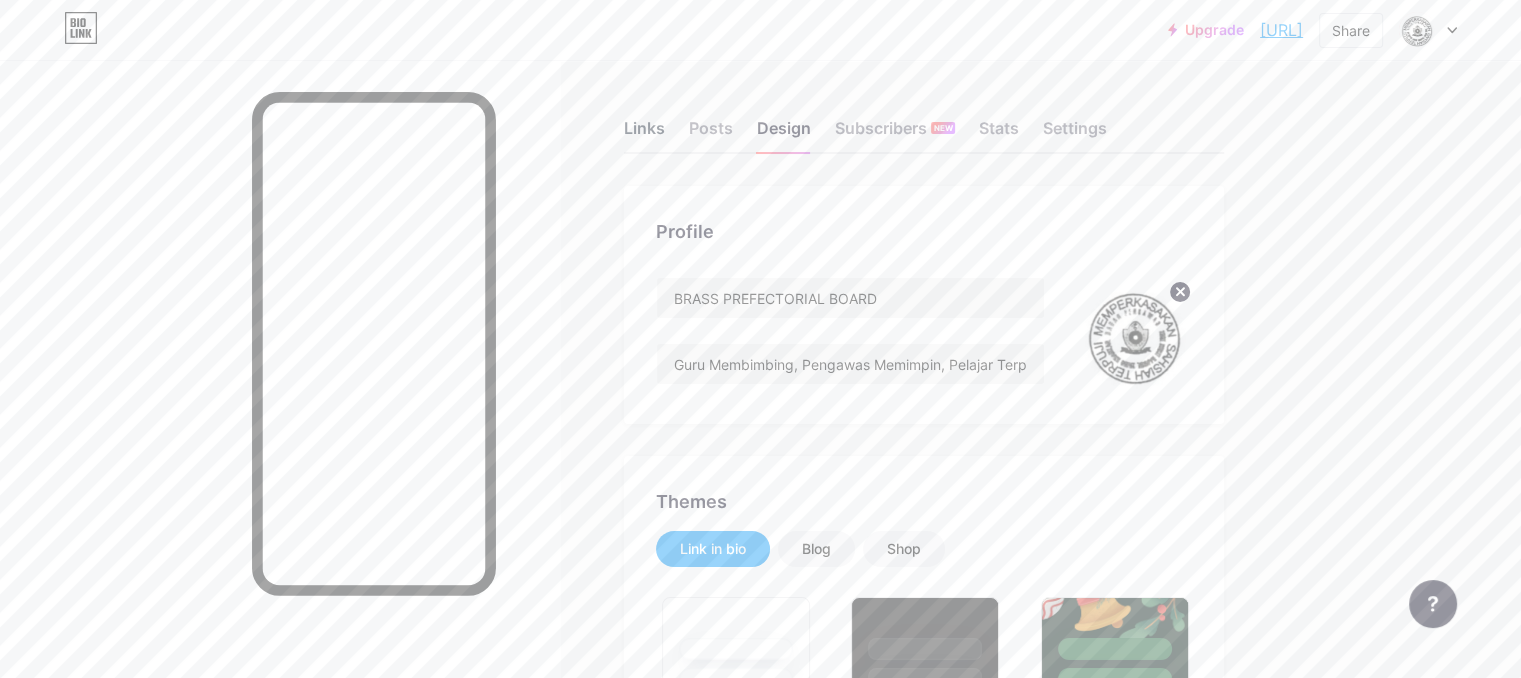 click on "Links" at bounding box center [644, 134] 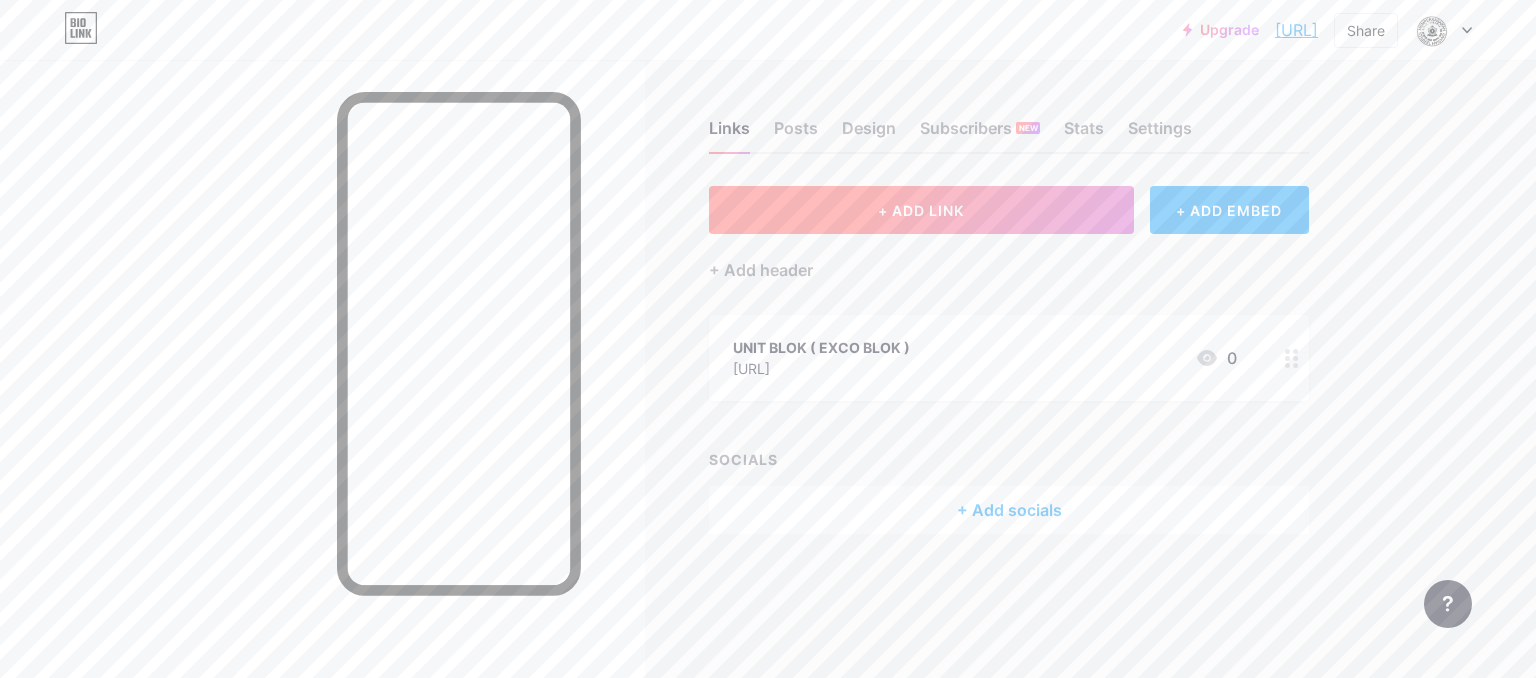click on "+ ADD LINK" at bounding box center [921, 210] 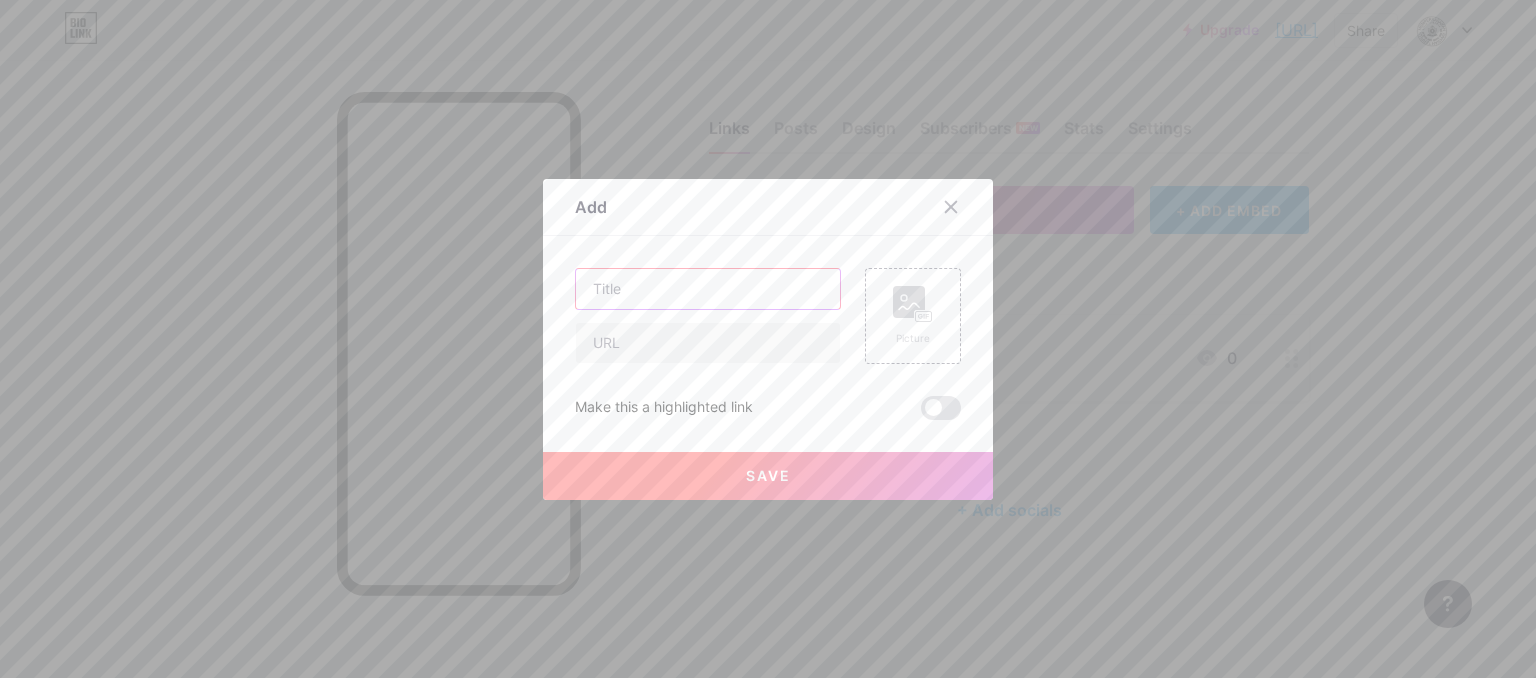 click at bounding box center [708, 289] 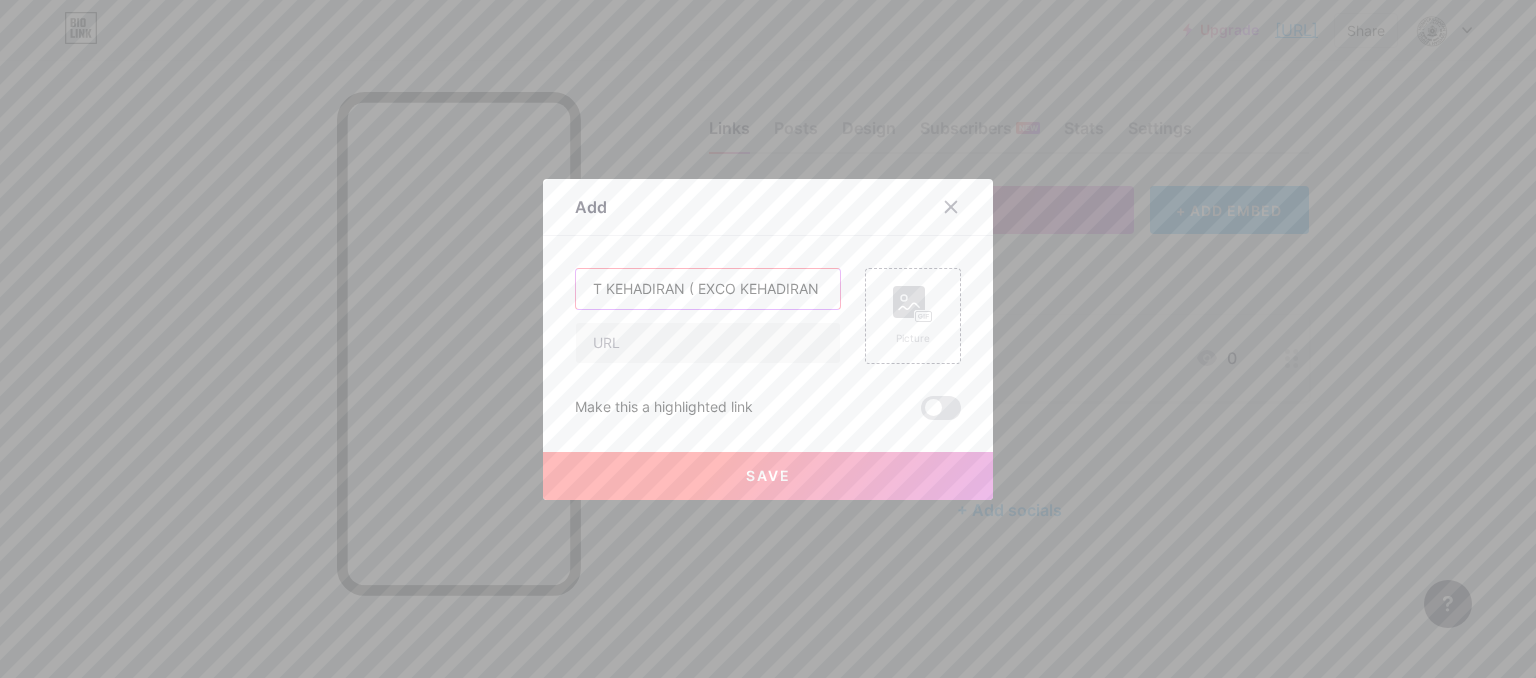scroll, scrollTop: 0, scrollLeft: 30, axis: horizontal 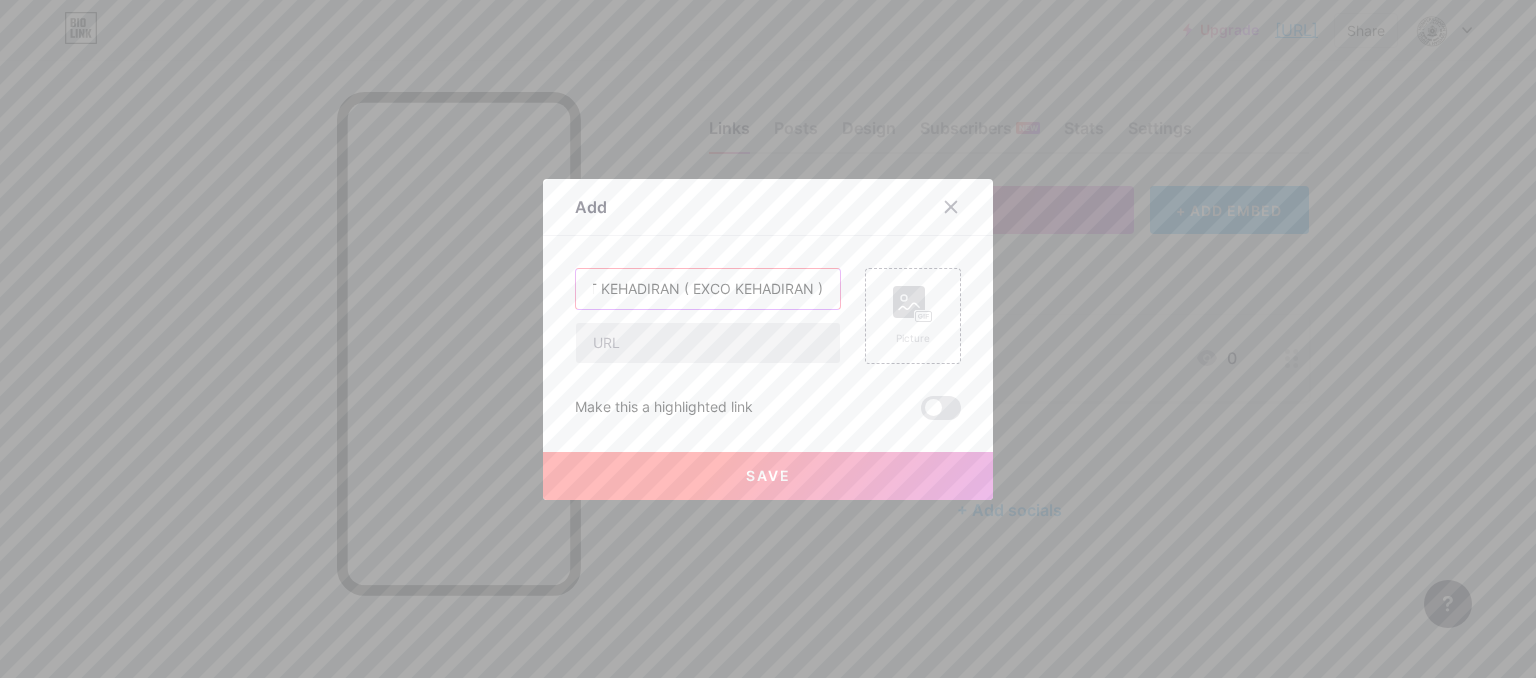 type on "UNIT KEHADIRAN ( EXCO KEHADIRAN )" 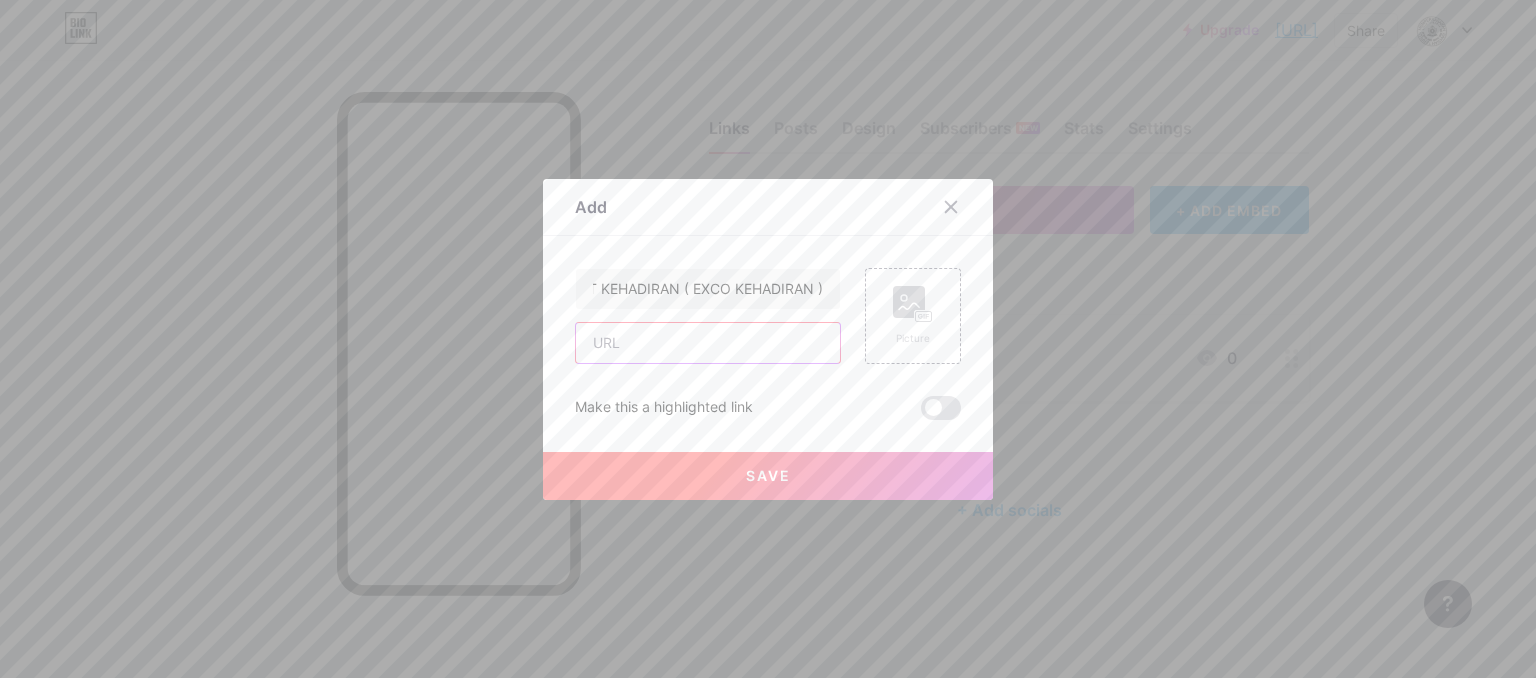 click at bounding box center (708, 343) 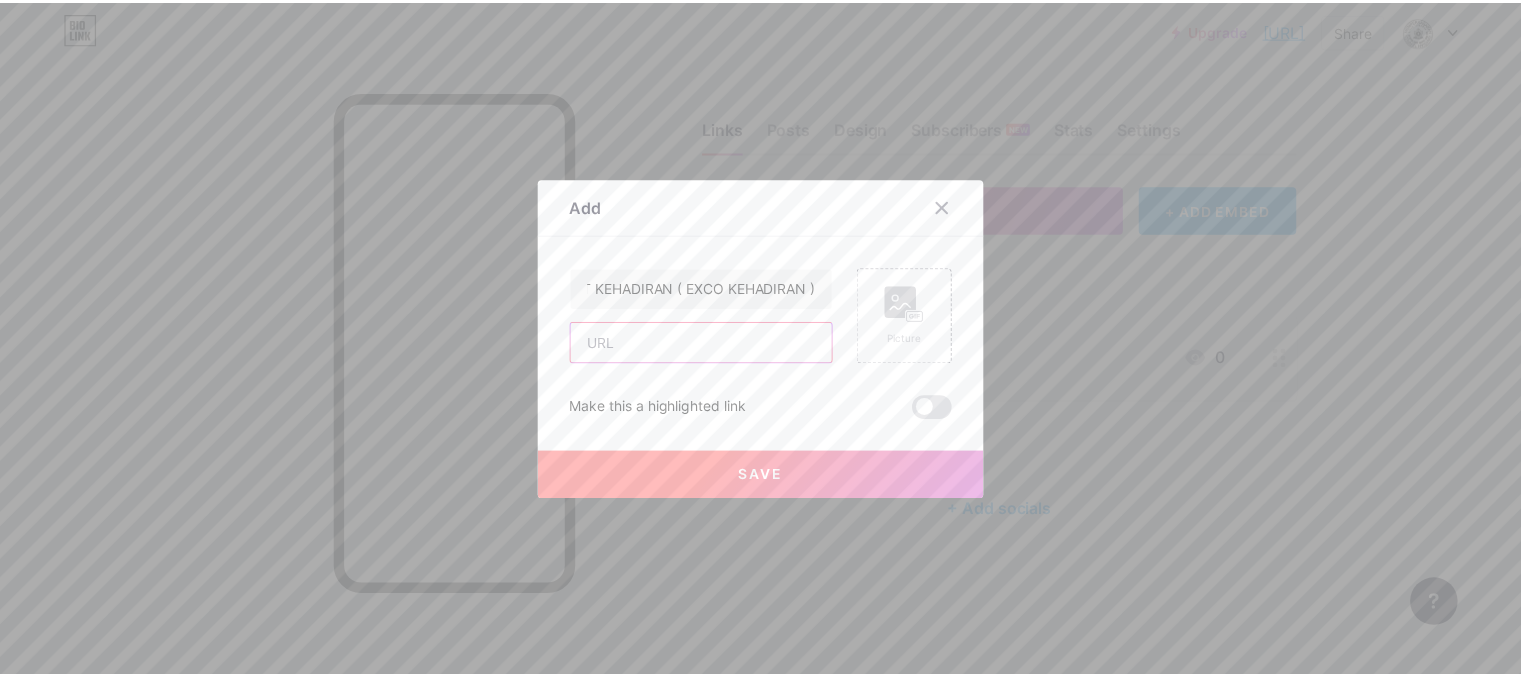 scroll, scrollTop: 0, scrollLeft: 0, axis: both 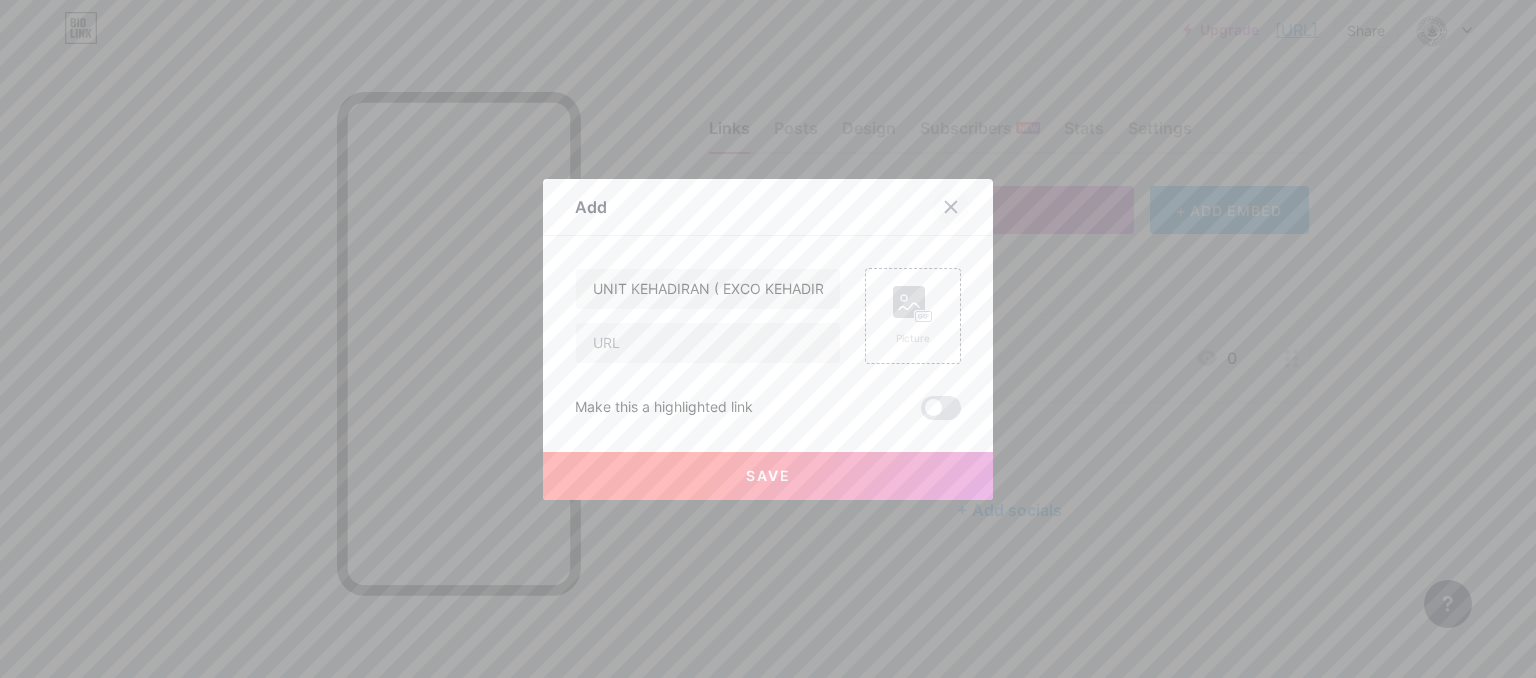 click at bounding box center (951, 207) 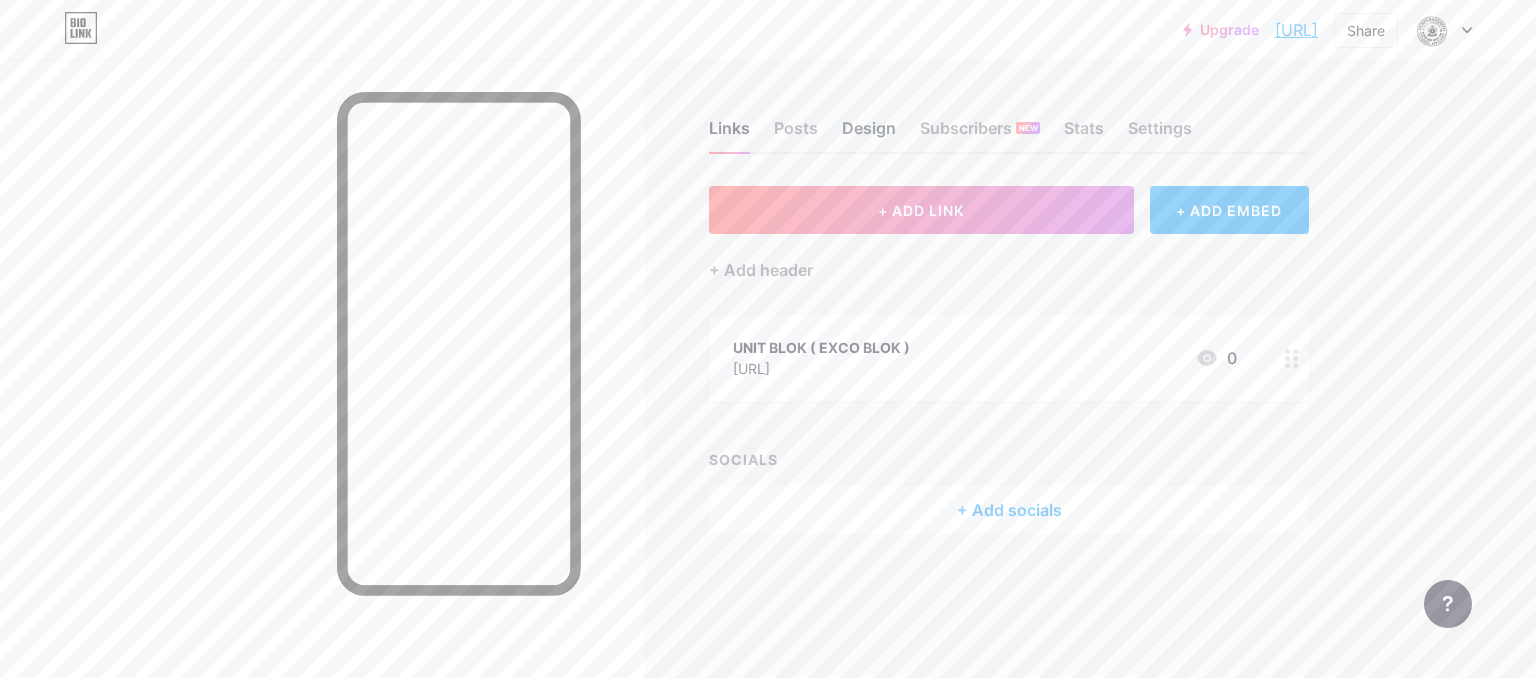 click on "Design" at bounding box center (869, 134) 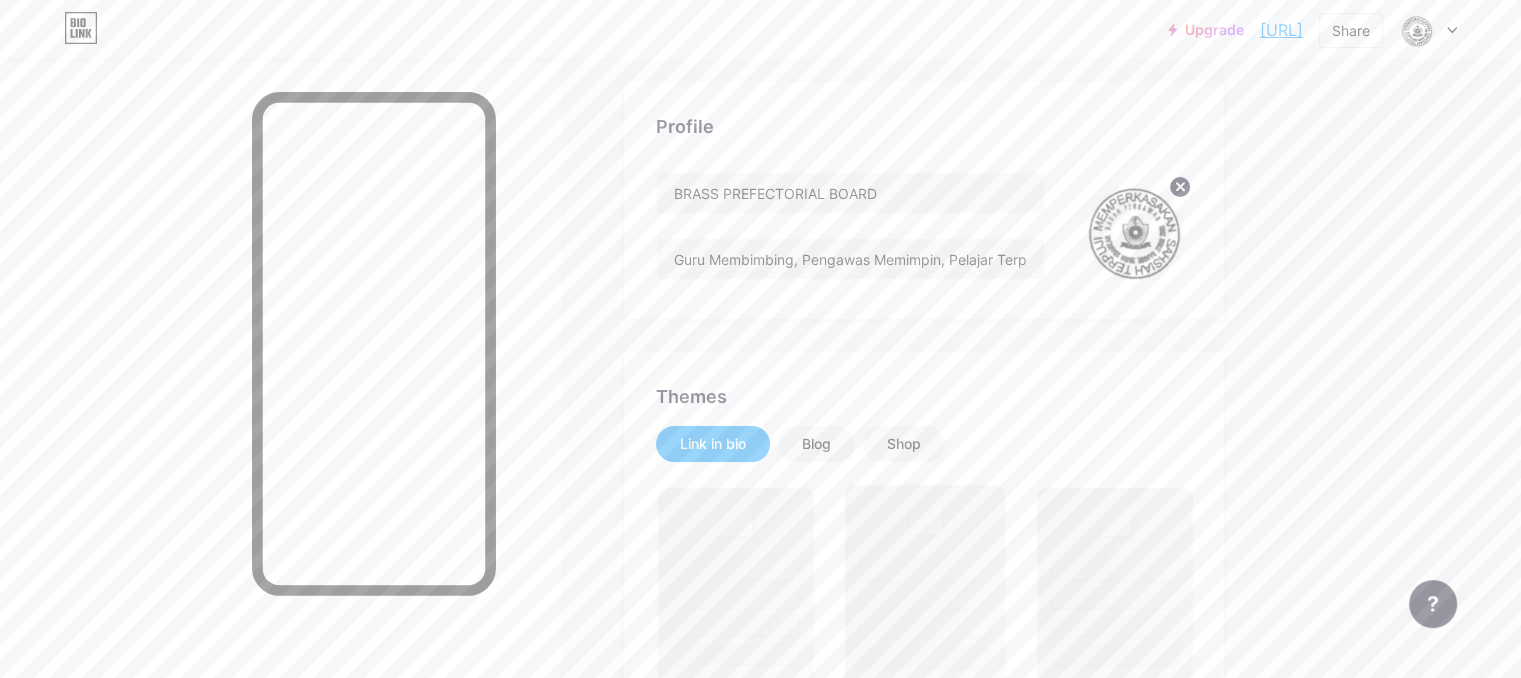 scroll, scrollTop: 500, scrollLeft: 0, axis: vertical 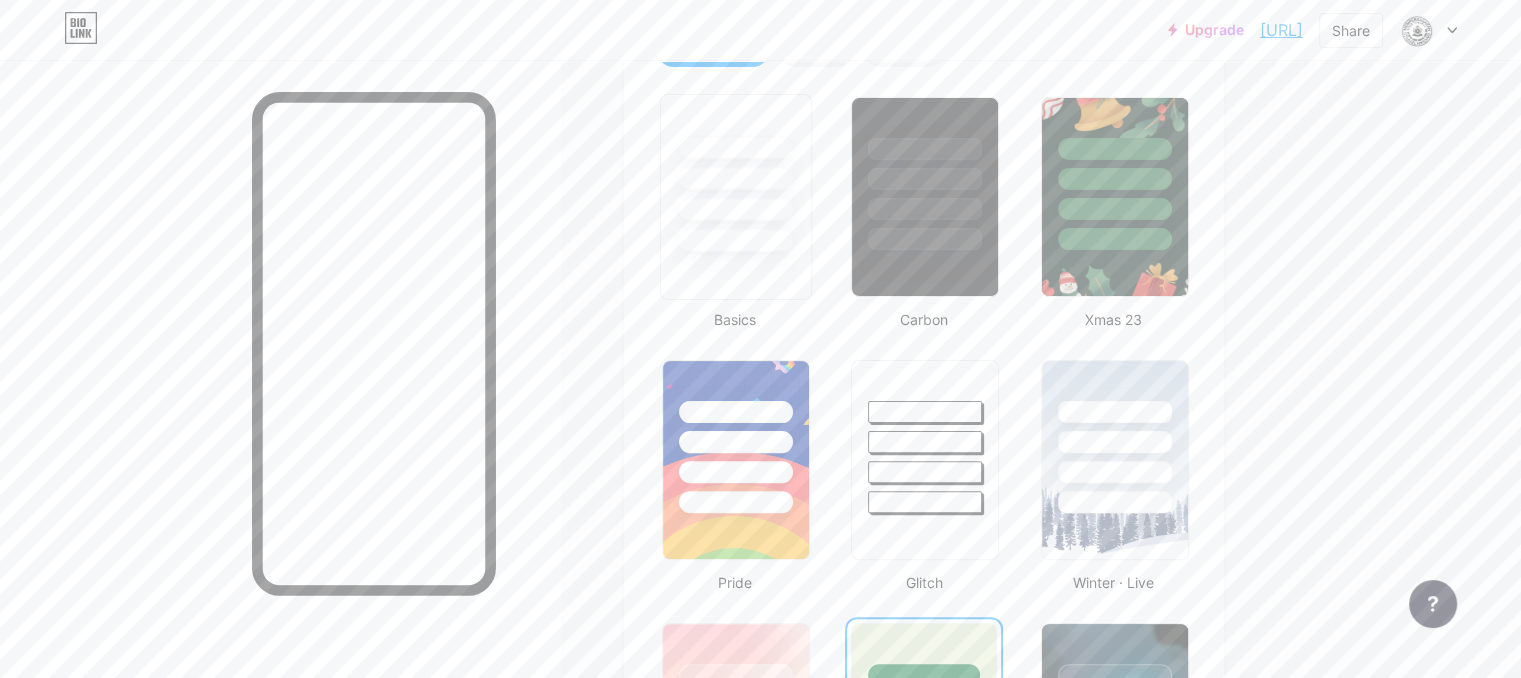 click at bounding box center [736, 173] 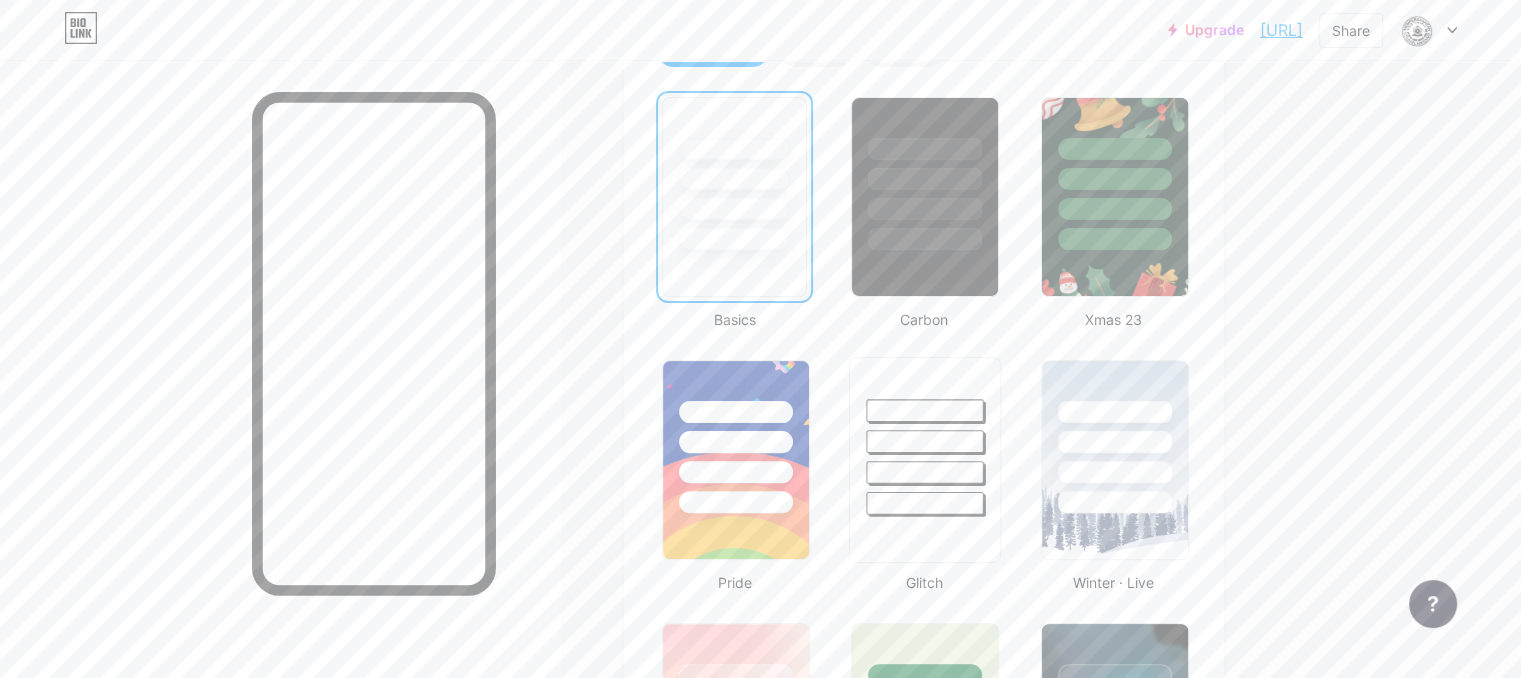 click at bounding box center [925, 436] 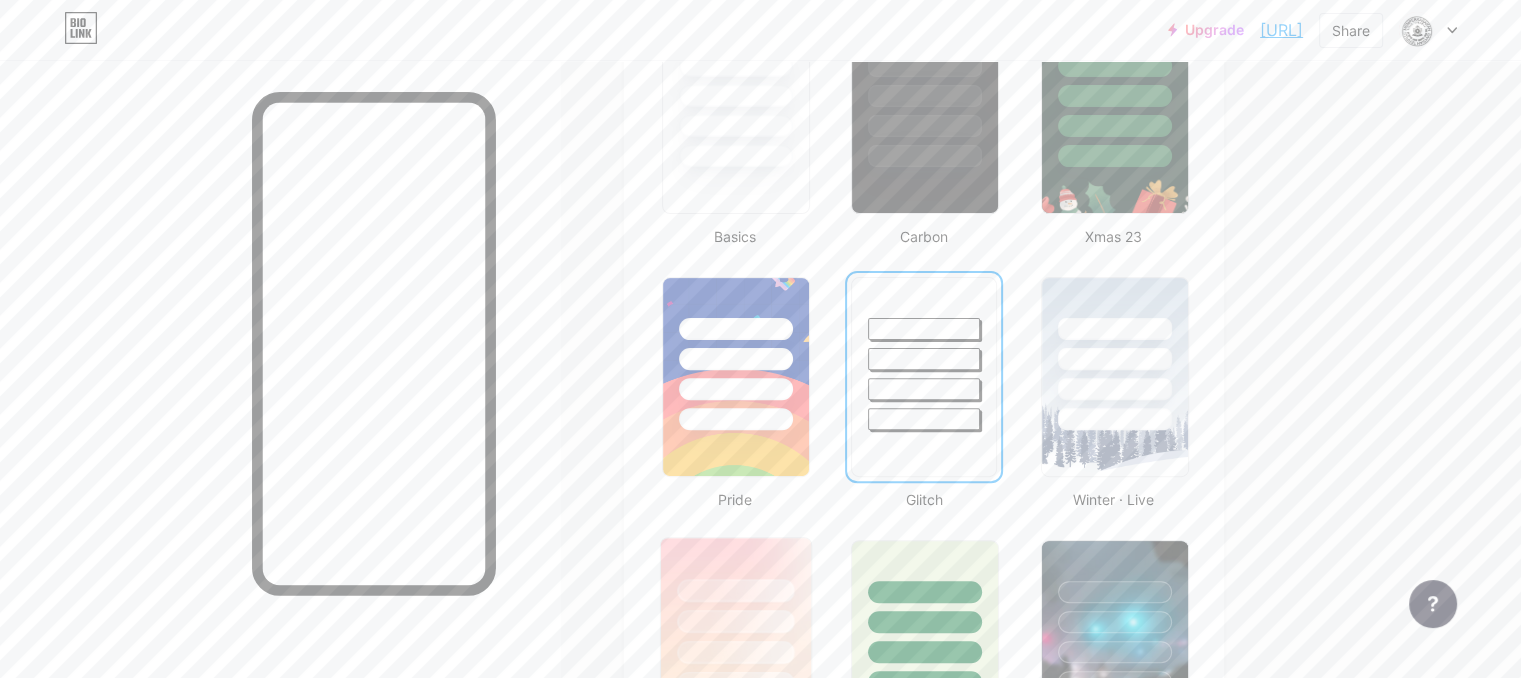 scroll, scrollTop: 700, scrollLeft: 0, axis: vertical 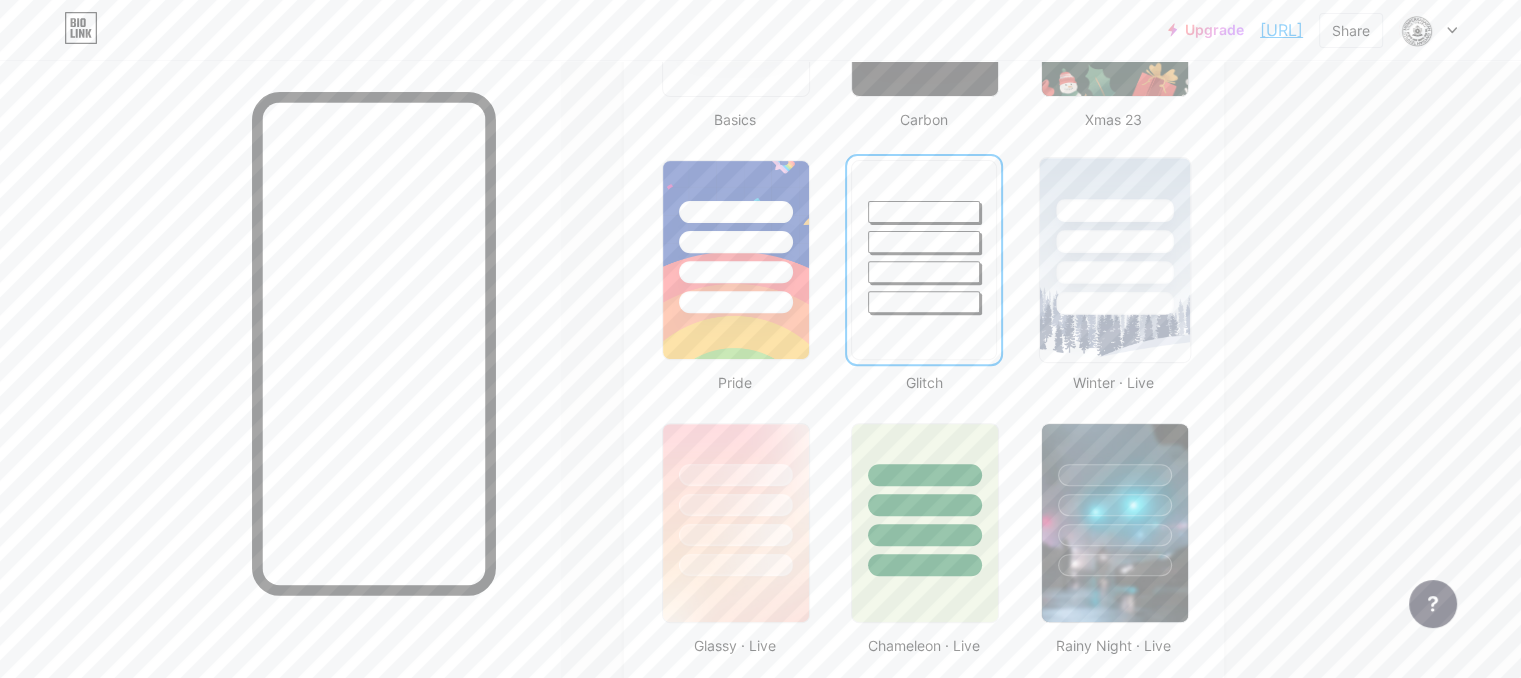 click at bounding box center [1114, 260] 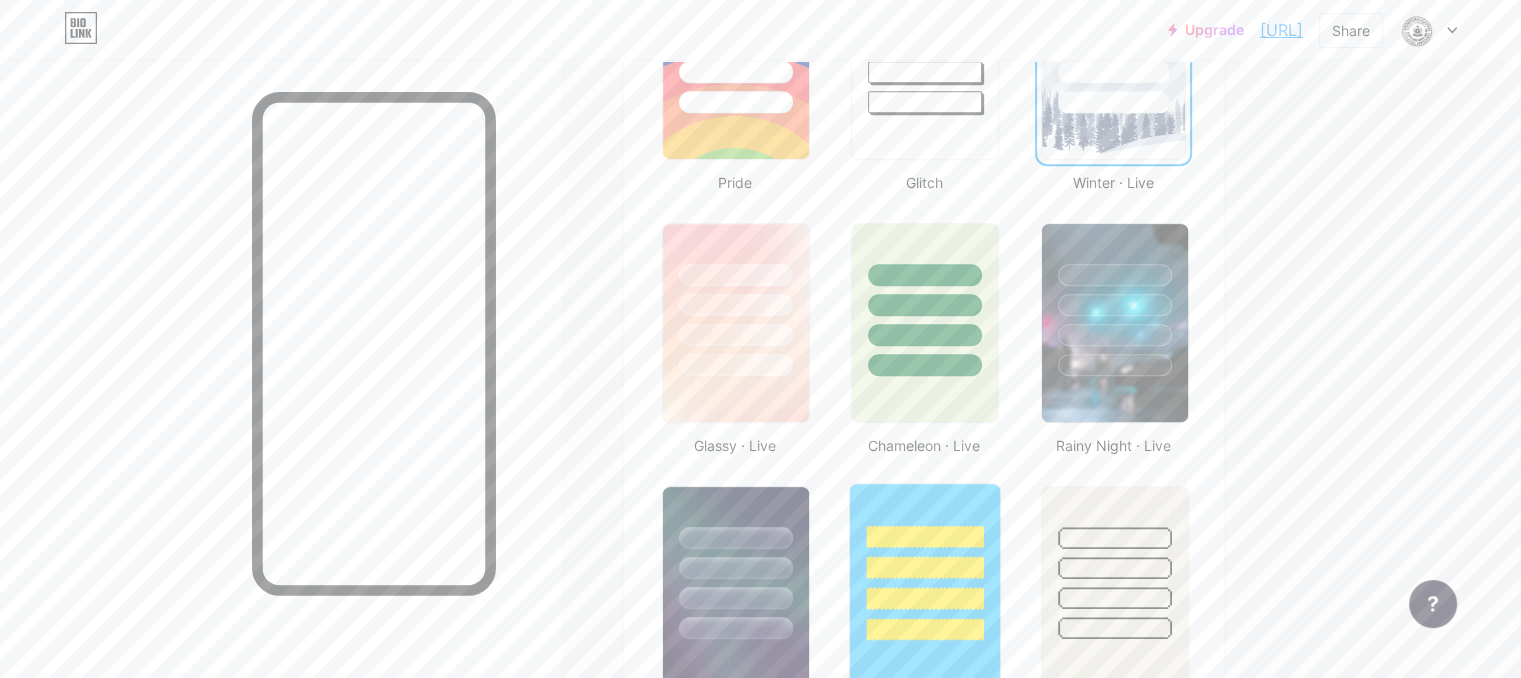 scroll, scrollTop: 1100, scrollLeft: 0, axis: vertical 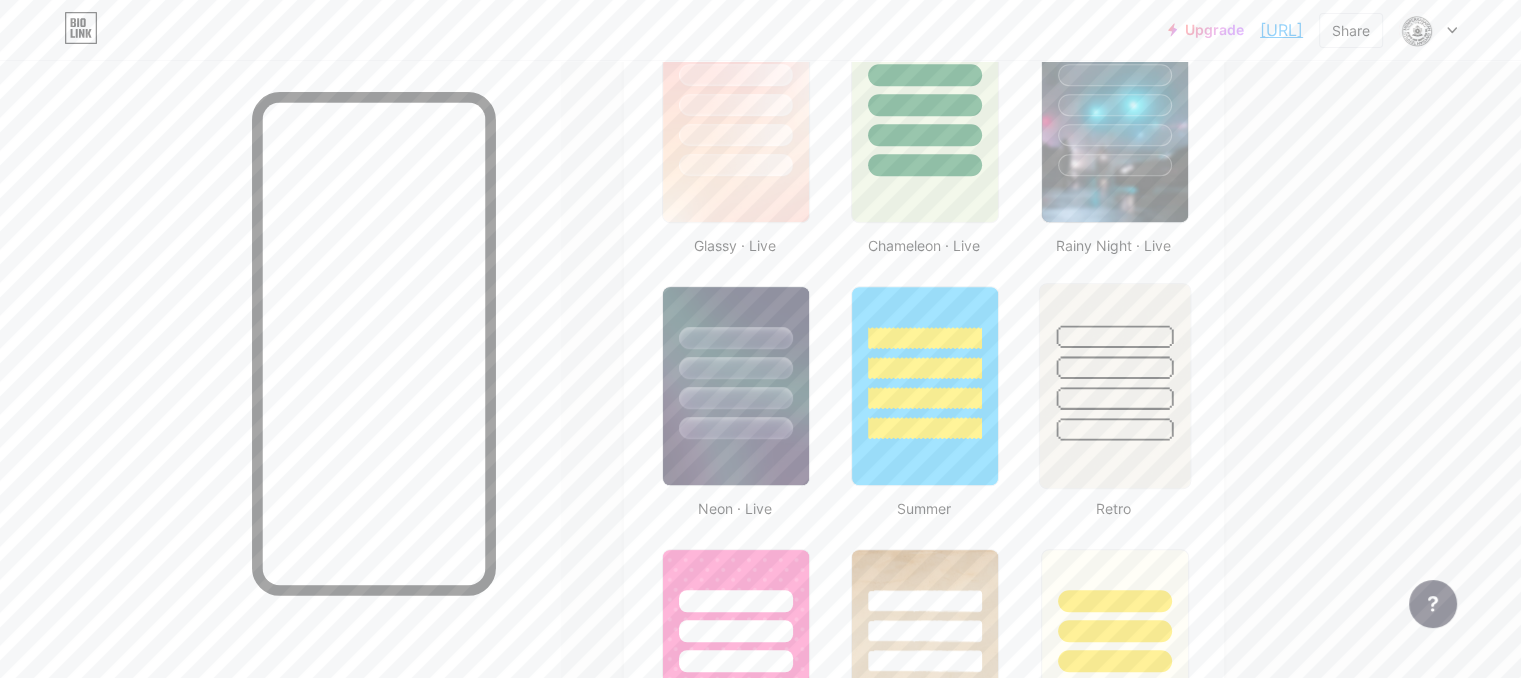 click at bounding box center [1114, 362] 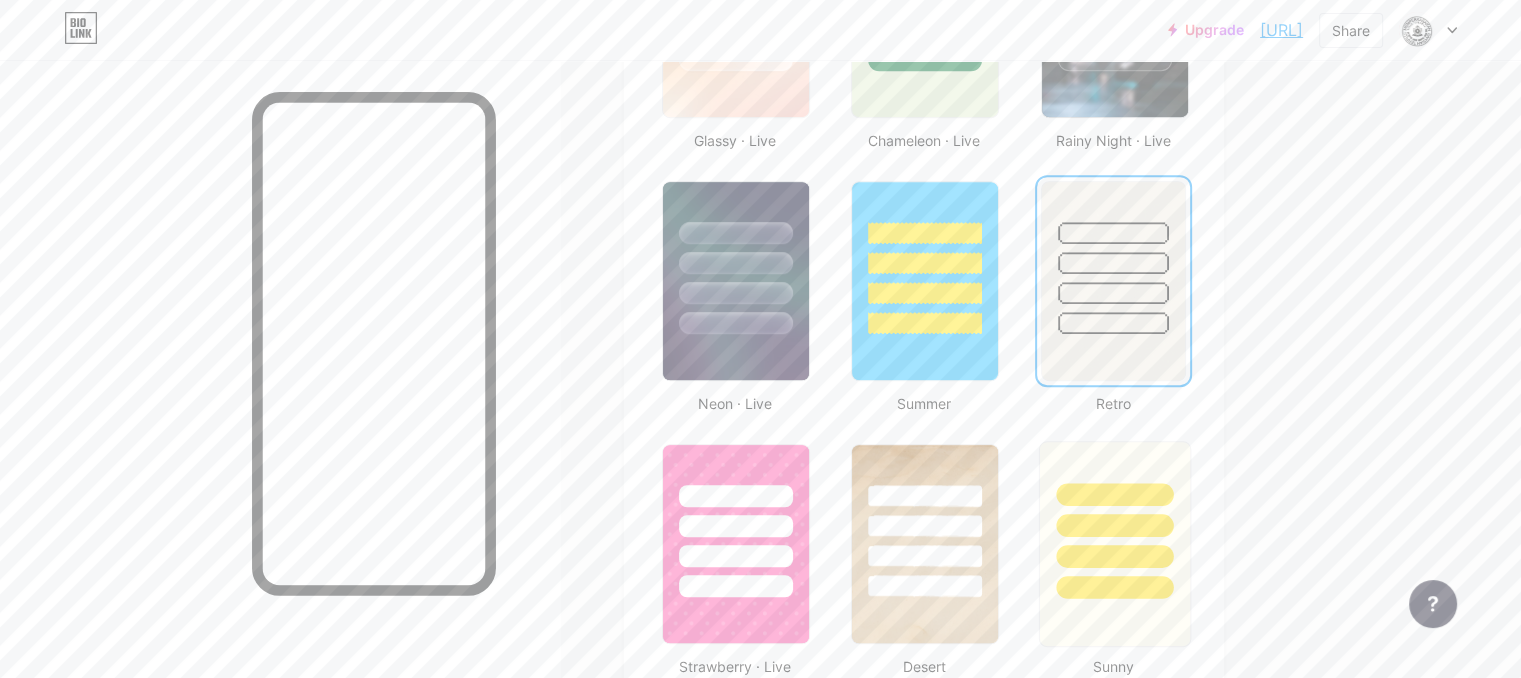 scroll, scrollTop: 1400, scrollLeft: 0, axis: vertical 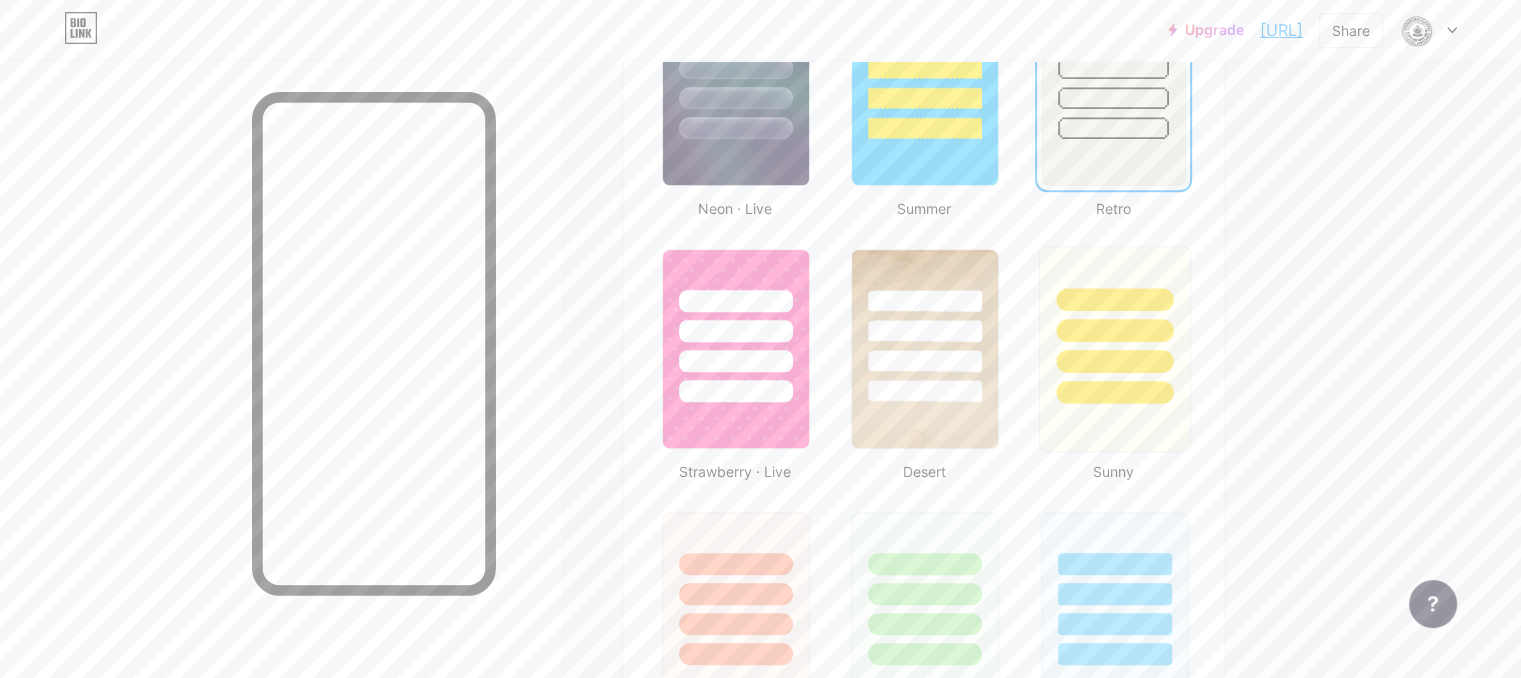 click at bounding box center [1114, 349] 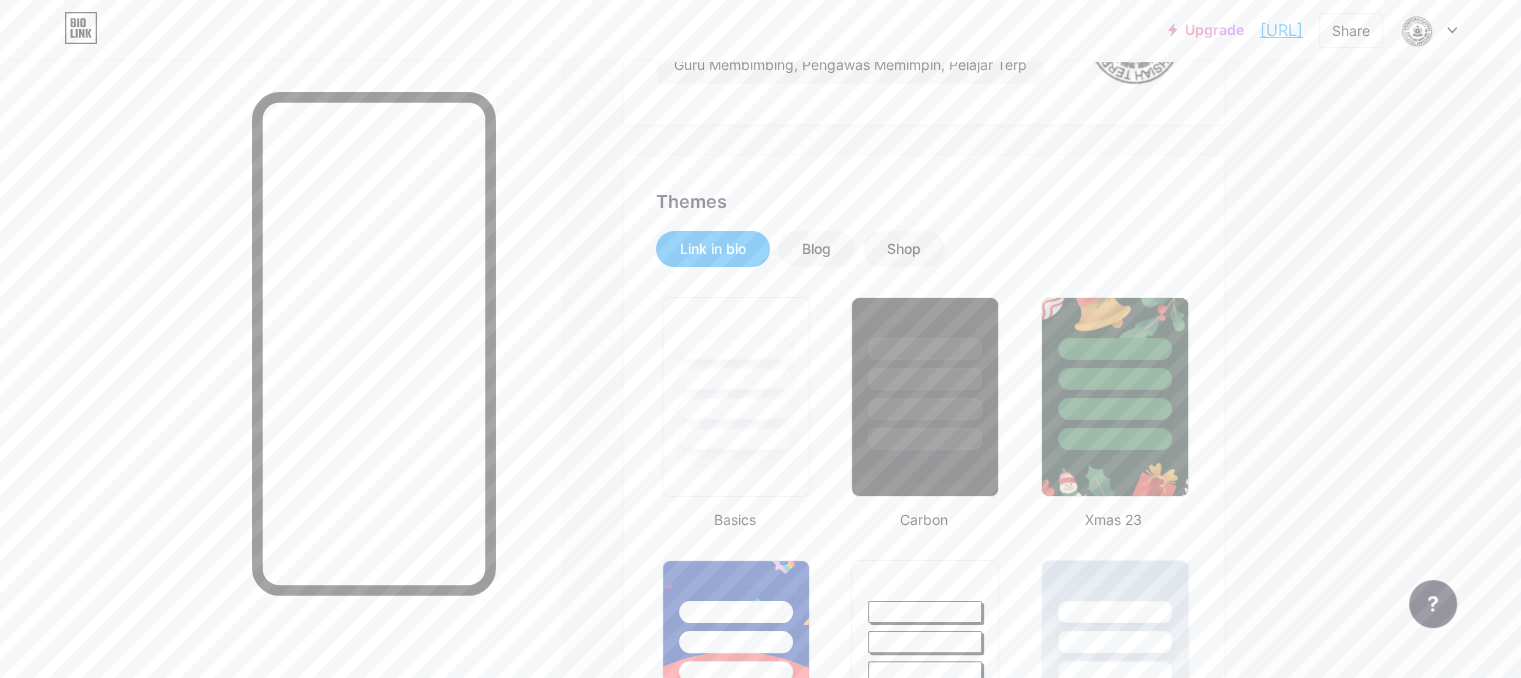 scroll, scrollTop: 0, scrollLeft: 0, axis: both 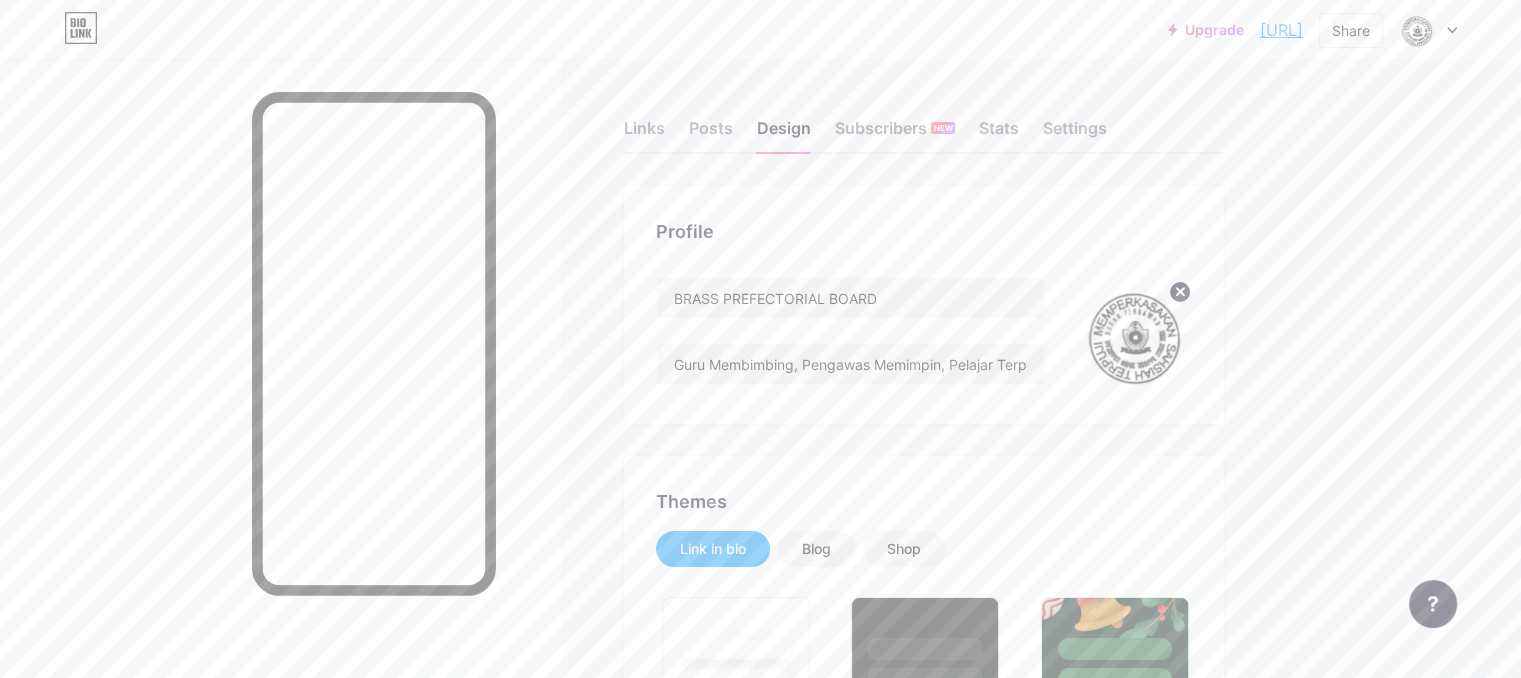 drag, startPoint x: 1292, startPoint y: 33, endPoint x: 1373, endPoint y: 149, distance: 141.48145 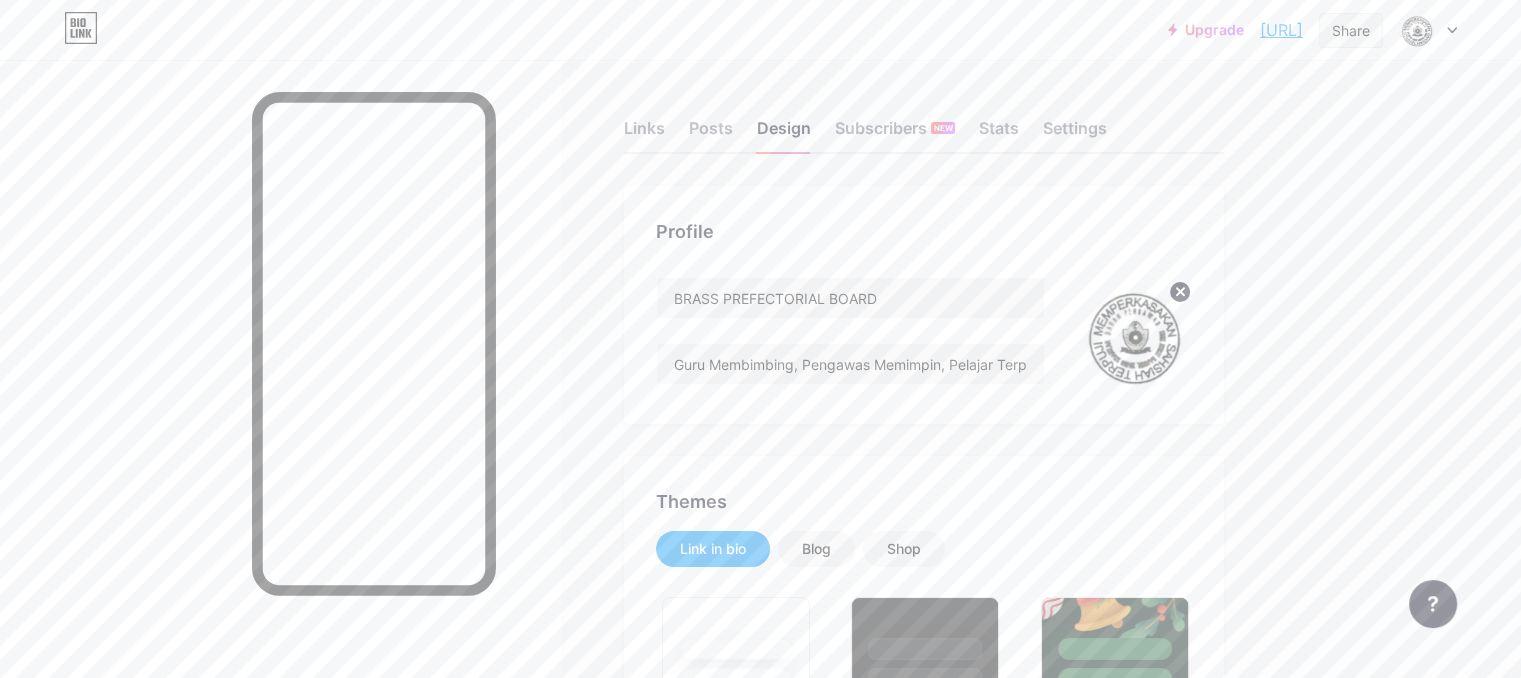 click on "Share" at bounding box center (1351, 30) 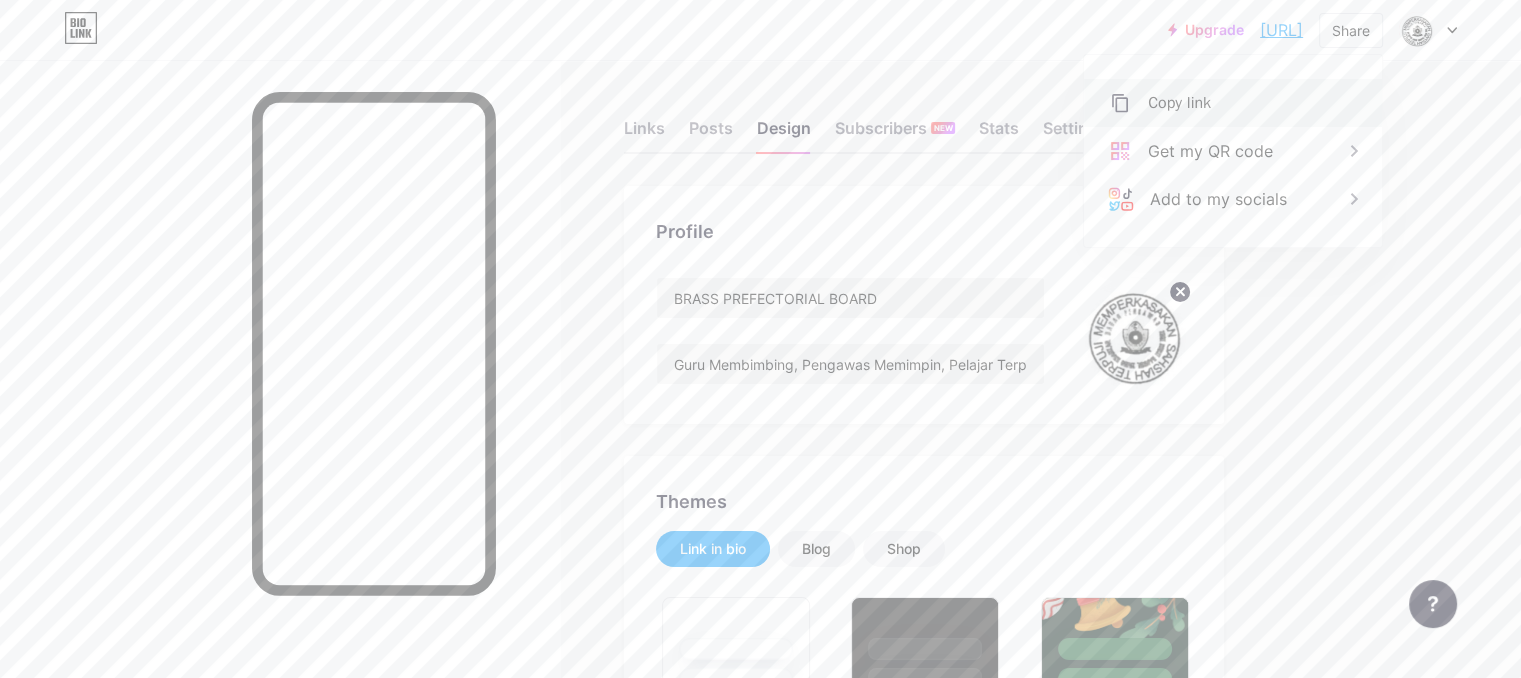 click on "Copy link" at bounding box center [1233, 103] 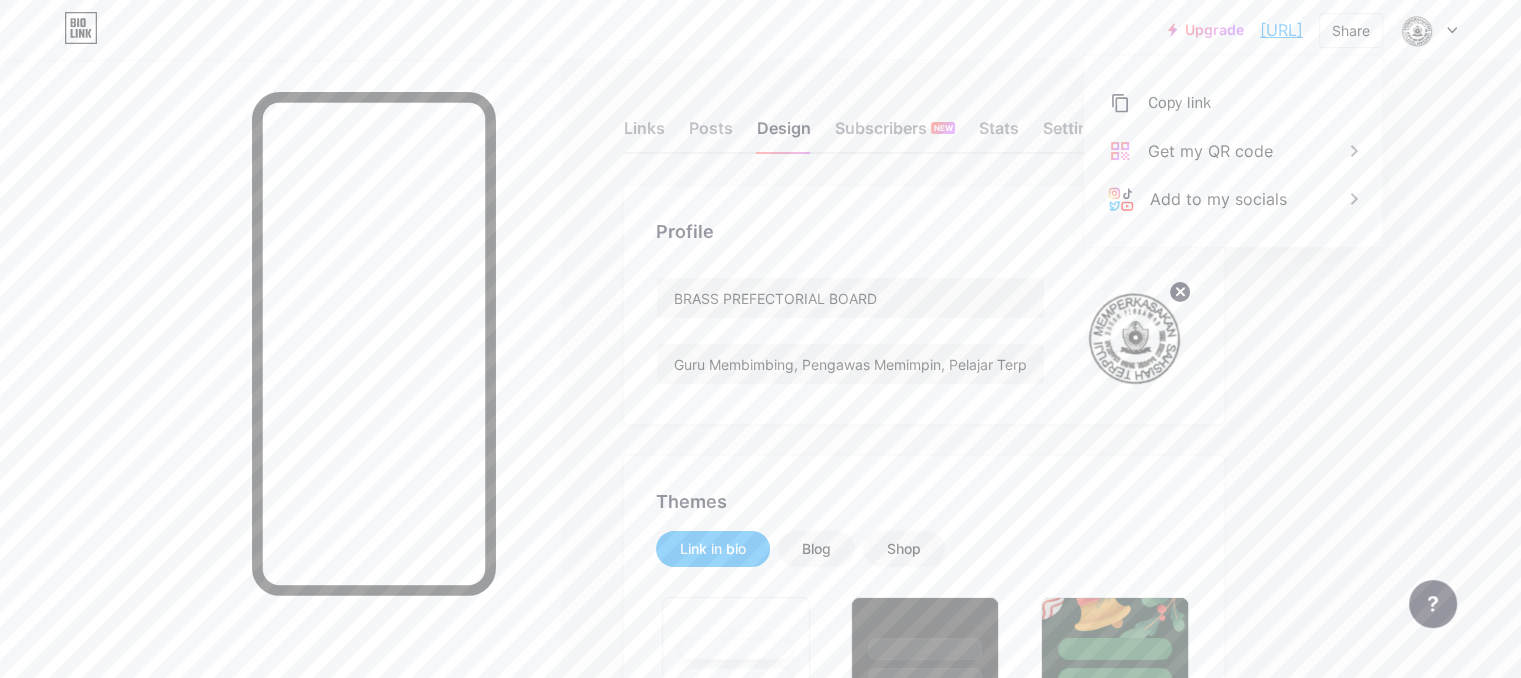 click on "Upgrade   [URL]   [URL]   Share
Copy link   [URL]
Get my QR code
Add to my socials                   Switch accounts     BRASS PREFECTORIAL BOARD   [URL]       + Add a new page        Account settings   Logout   Link Copied
Links
Posts
Design
Subscribers
NEW
Stats
Settings     Profile   BRASS PREFECTORIAL BOARD     Guru Membimbing, Pengawas Memimpin, Pelajar Terpimpin                   Themes   Link in bio   Blog   Shop       Basics       Carbon       Xmas 23       Pride       Glitch       Winter · Live       Glassy · Live       Chameleon · Live       Rainy Night · Live       Neon · Live       Summer" at bounding box center [760, 1698] 